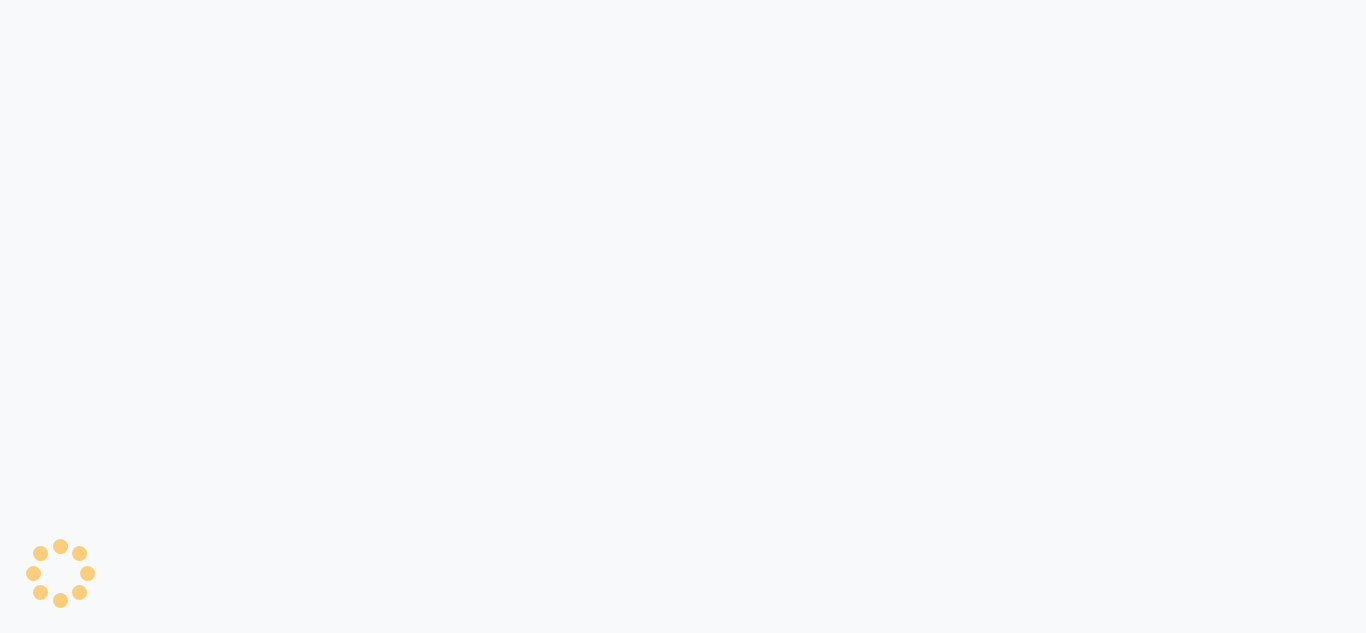 scroll, scrollTop: 0, scrollLeft: 0, axis: both 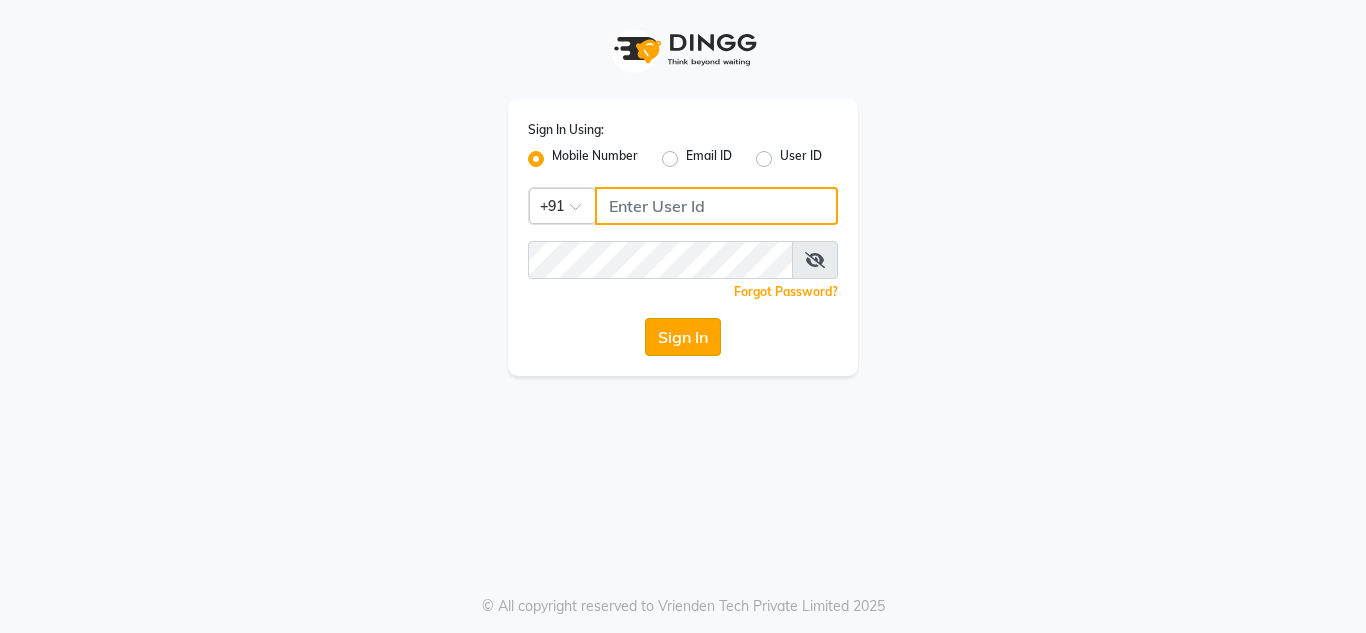 type on "9620706761" 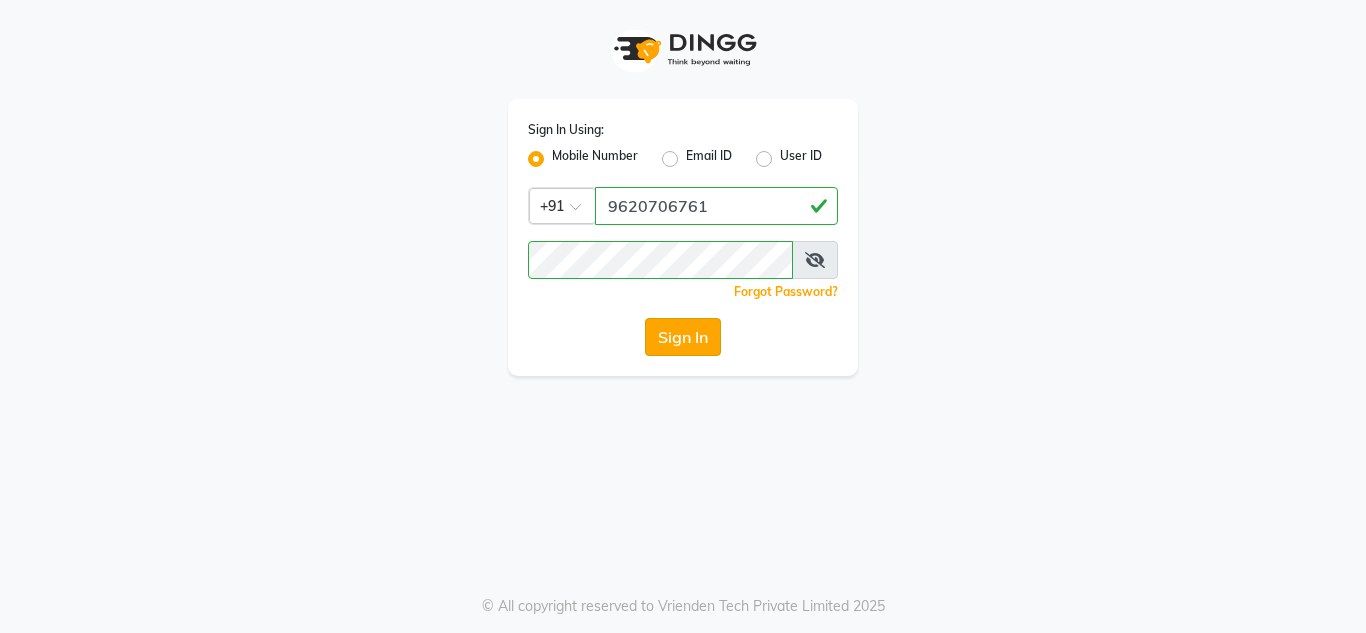 click on "Sign In" 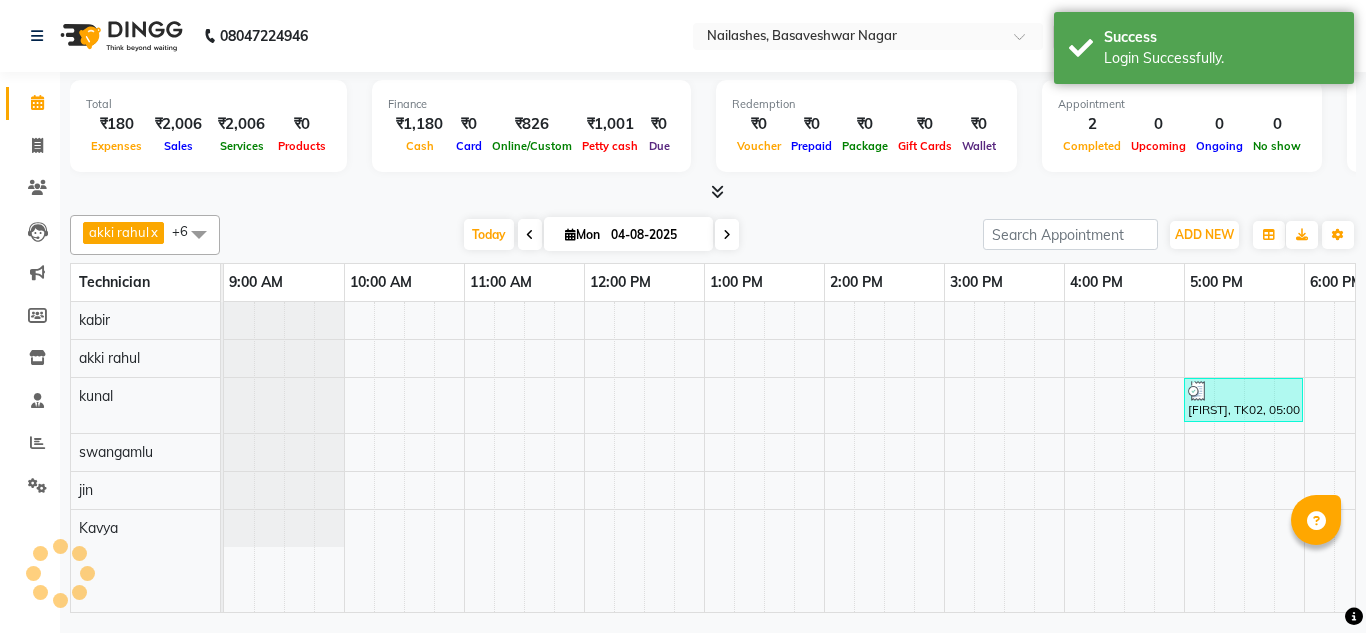 scroll, scrollTop: 0, scrollLeft: 0, axis: both 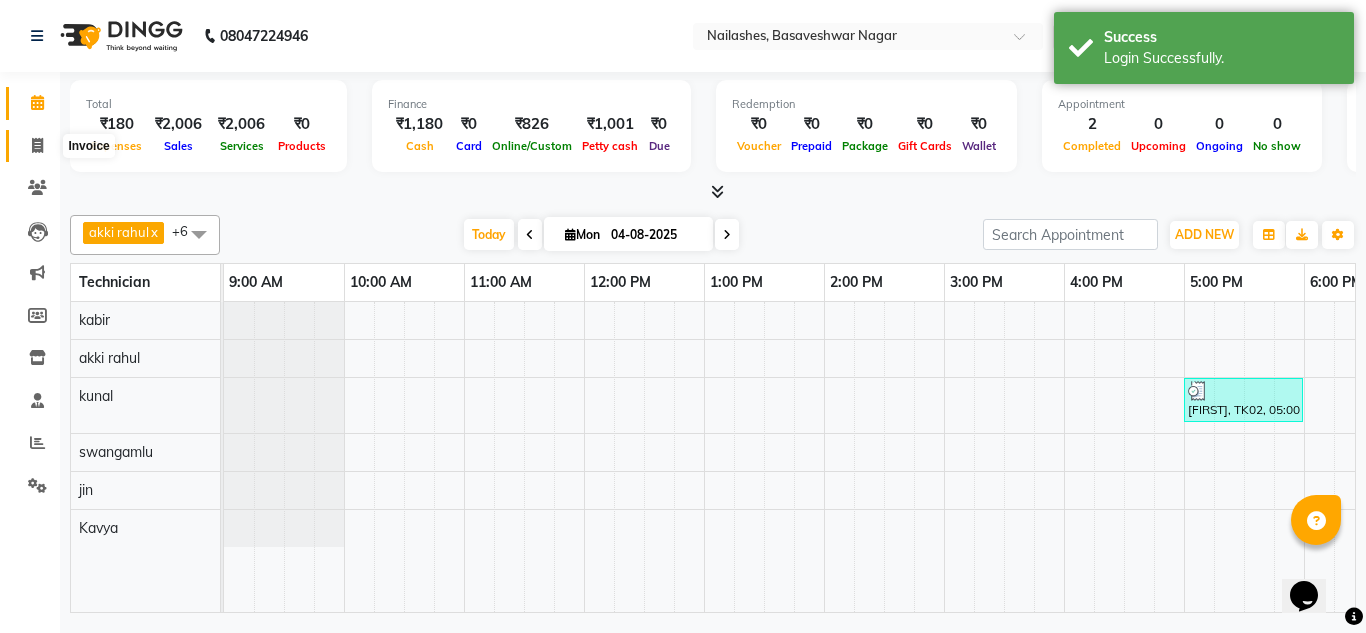 click 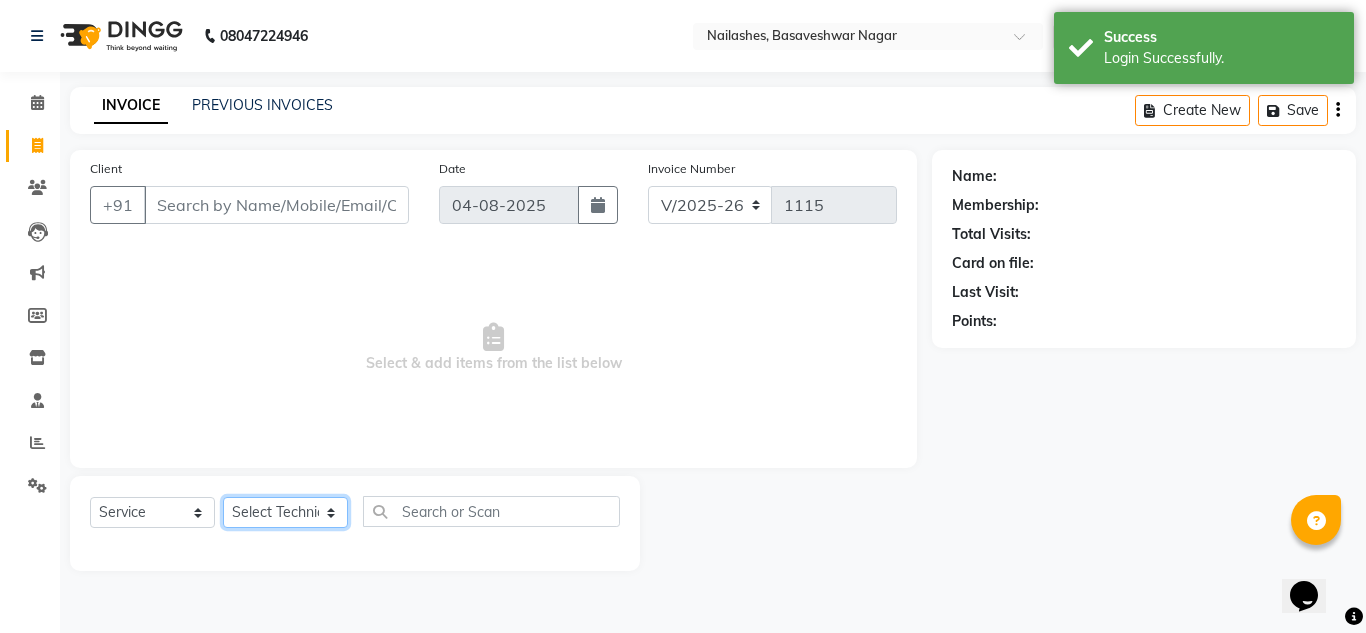 click on "Select Technician [FIRST] [LAST] [LAST] [FIRST] [FIRST] [FIRST] [FIRST]    [FIRST]   Manager   [FIRST]" 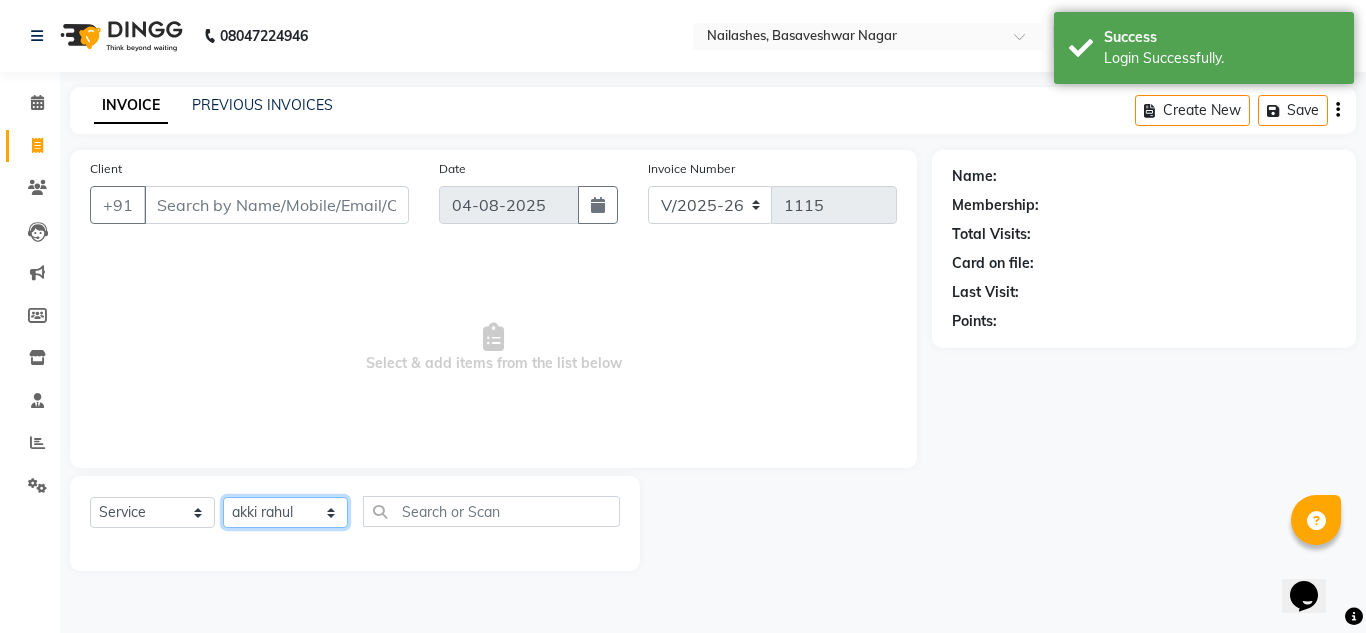 click on "Select Technician [FIRST] [LAST] [LAST] [FIRST] [FIRST] [FIRST] [FIRST]    [FIRST]   Manager   [FIRST]" 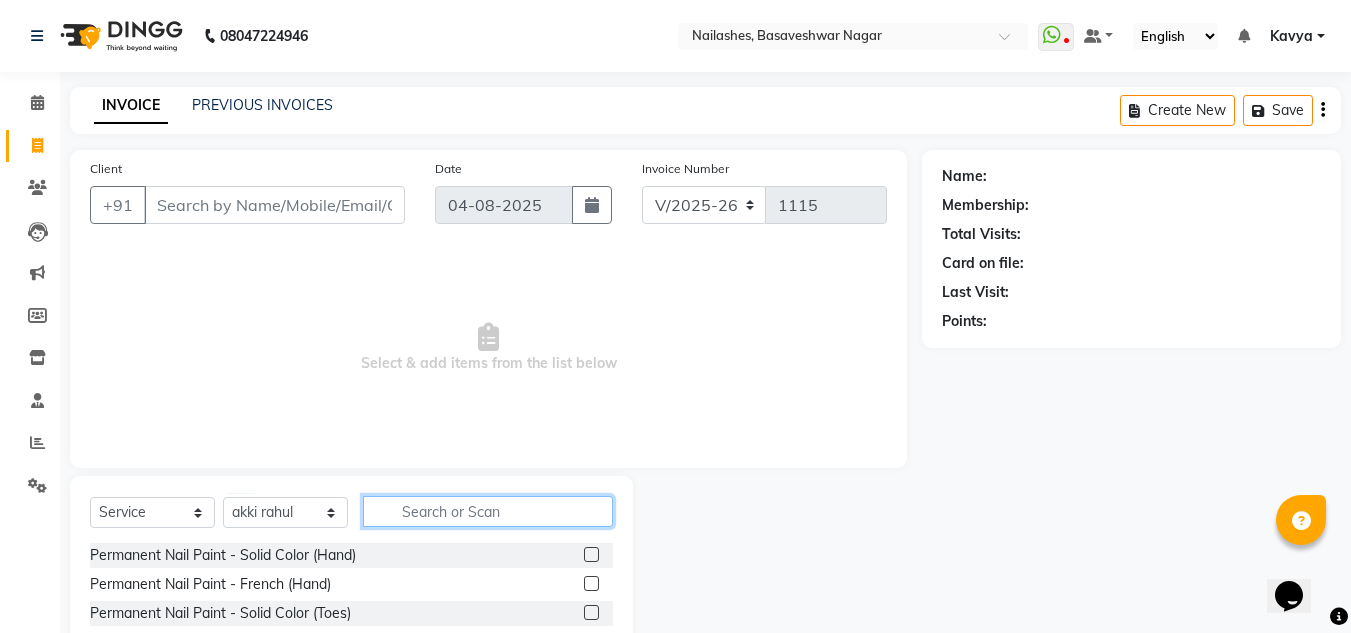 click 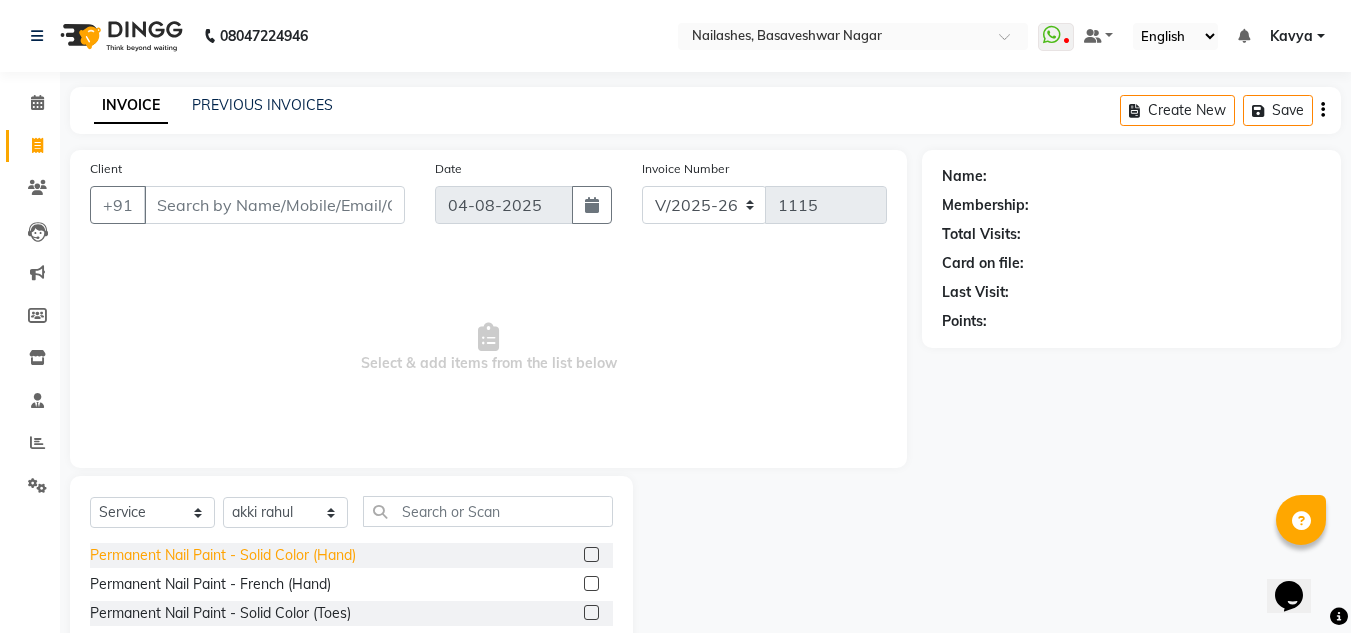 click on "Permanent Nail Paint - Solid Color (Hand)" 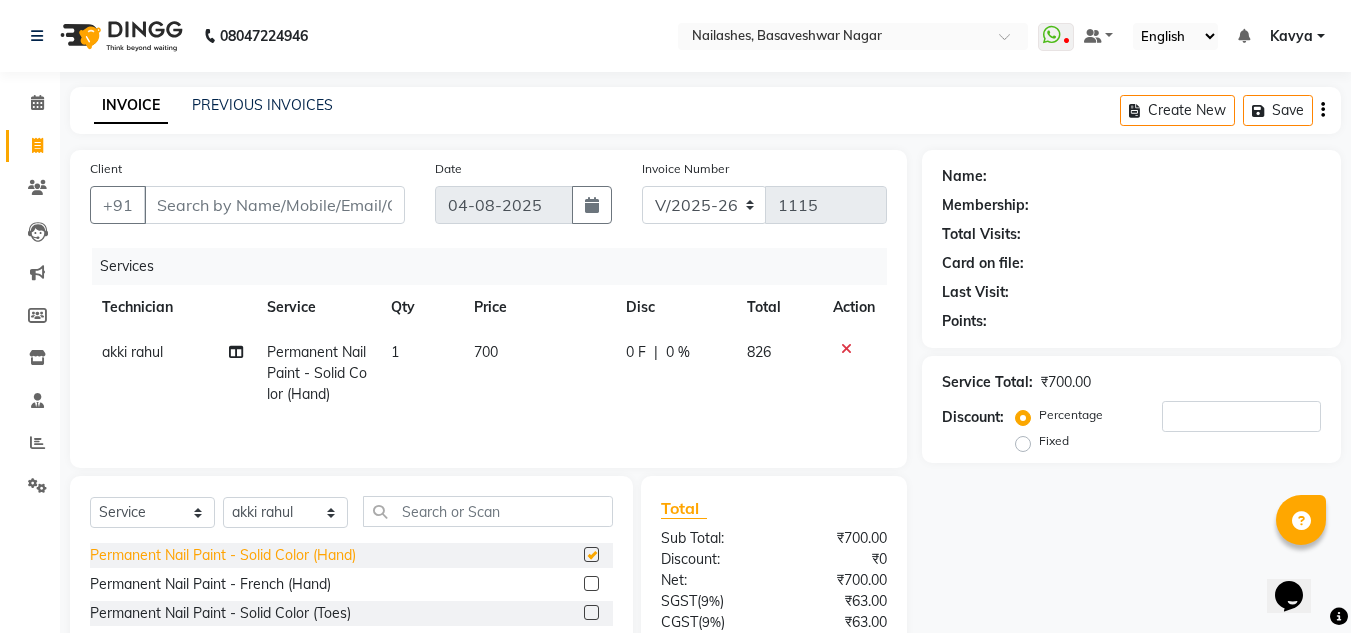 checkbox on "false" 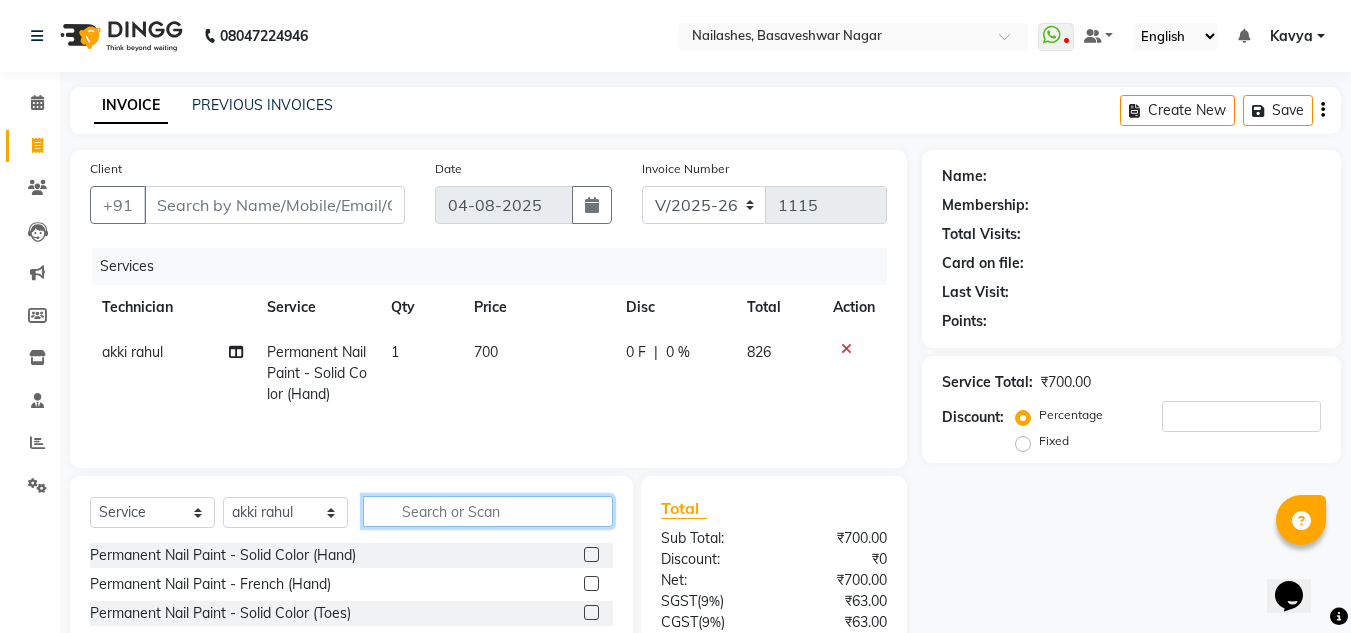 click 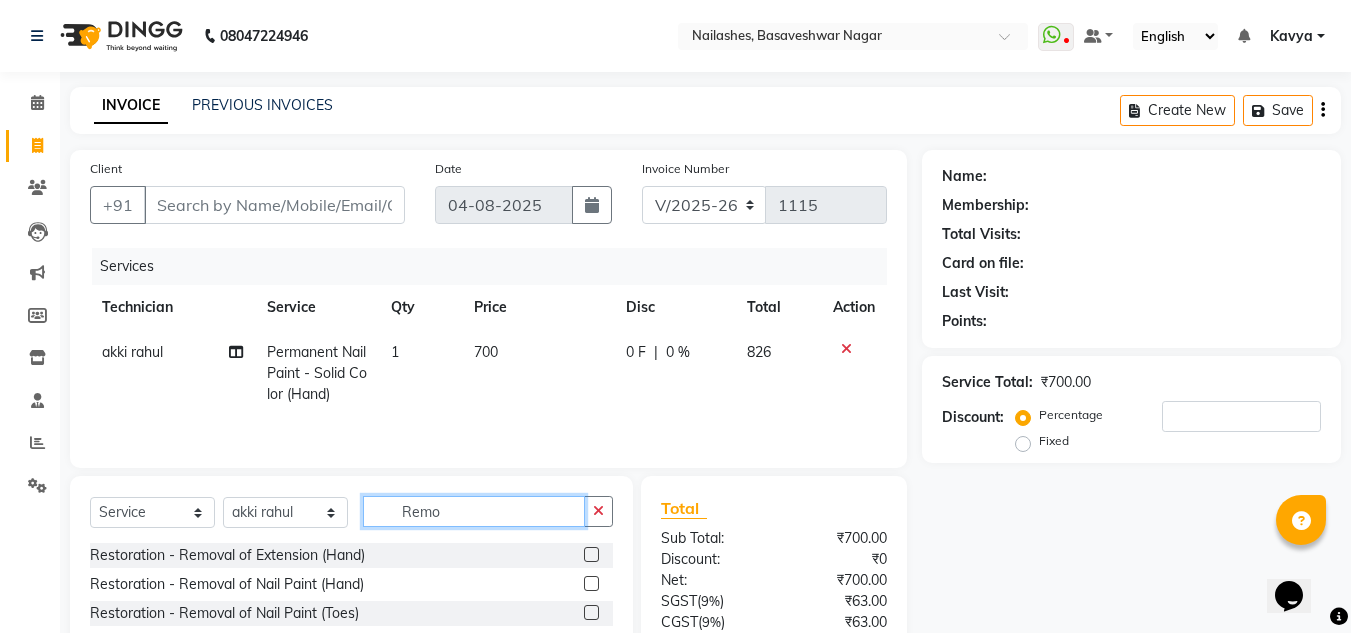 type on "Remo" 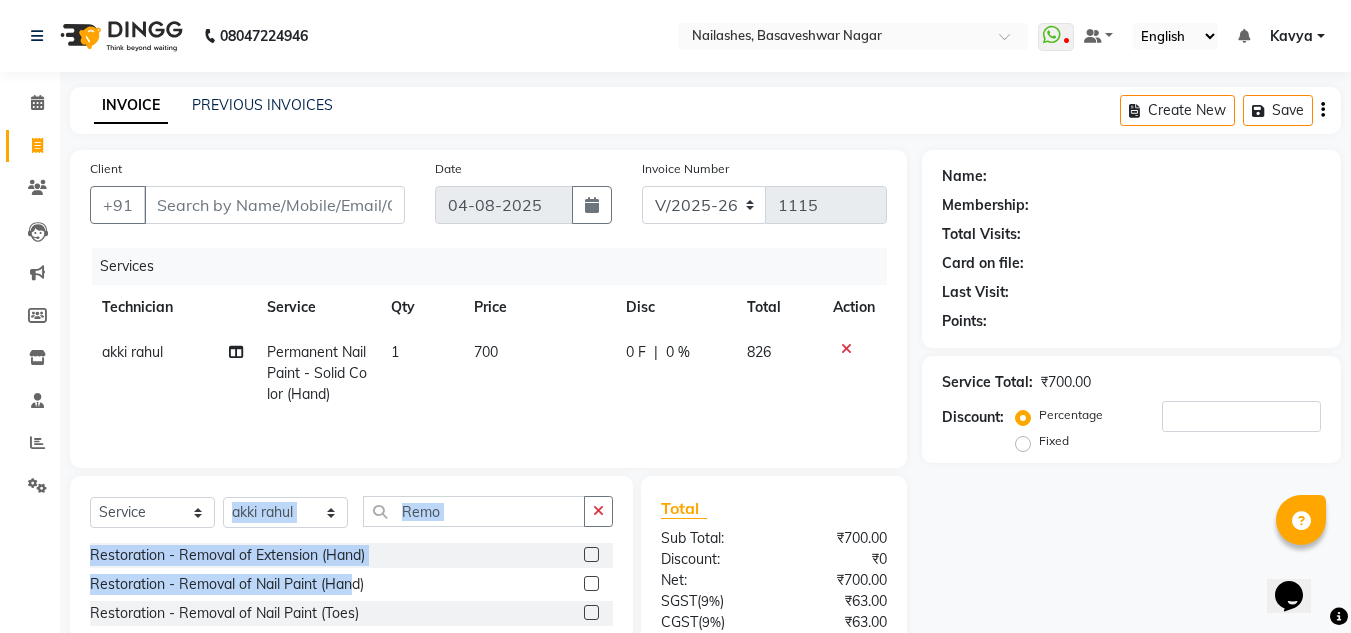 drag, startPoint x: 356, startPoint y: 579, endPoint x: 345, endPoint y: 460, distance: 119.507324 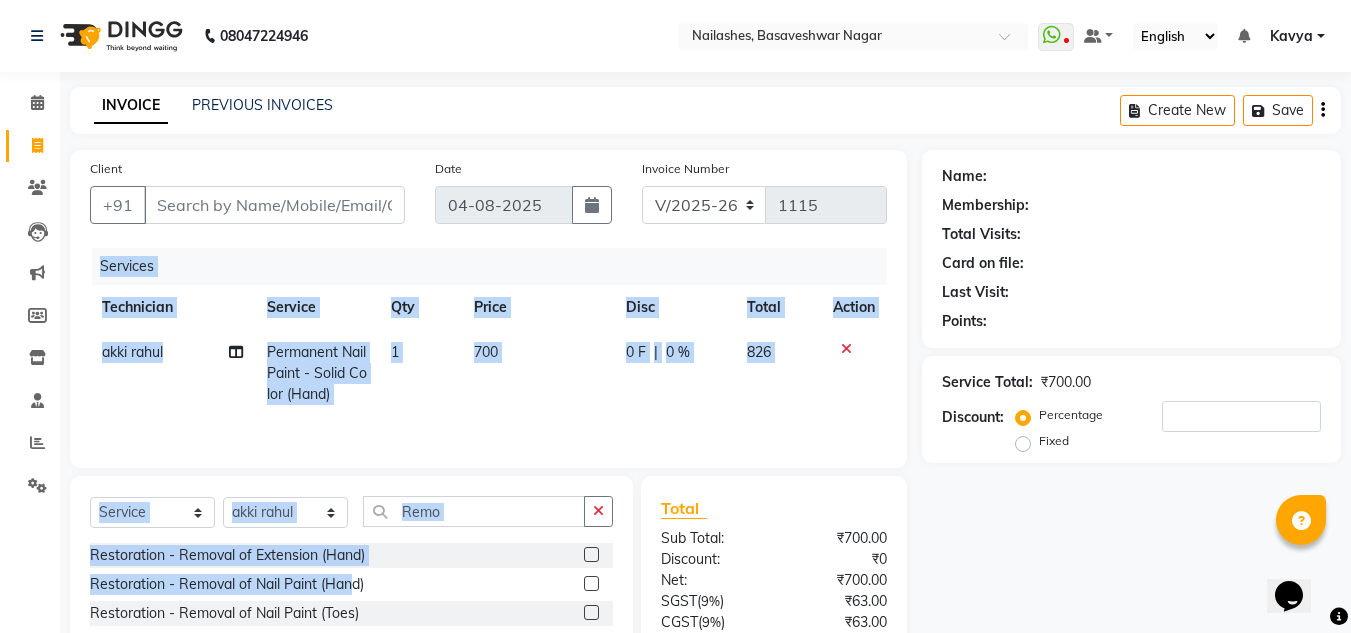 click on "700" 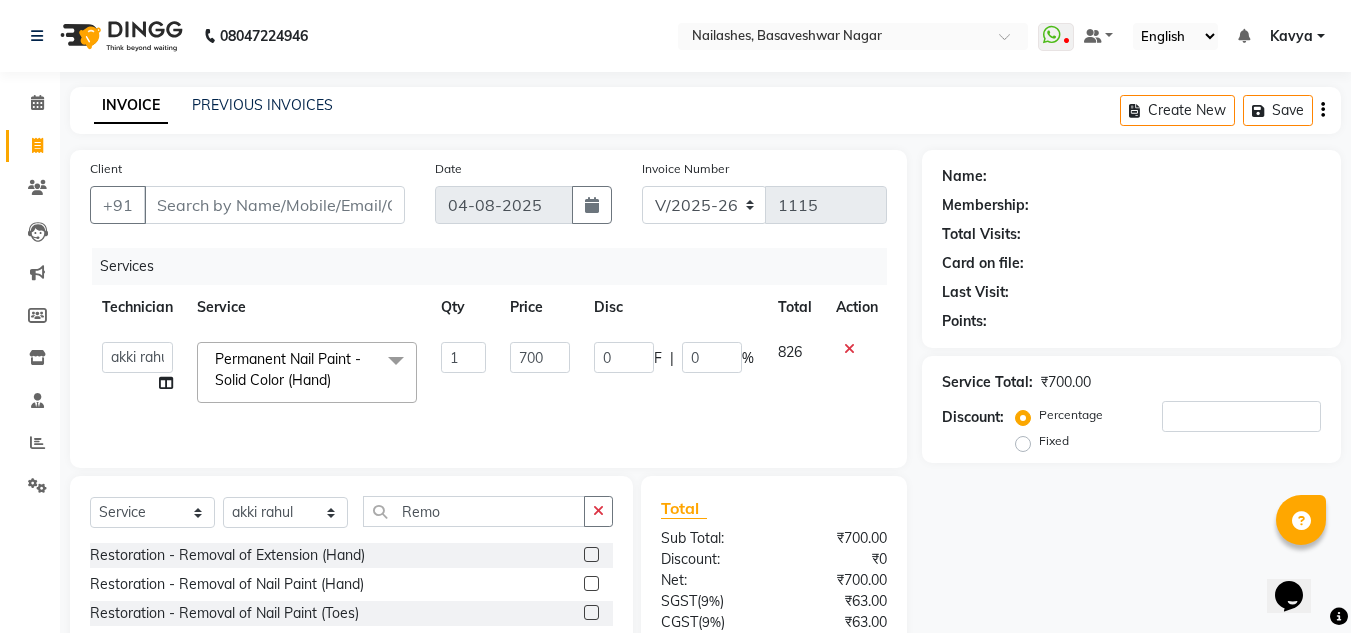 scroll, scrollTop: 167, scrollLeft: 0, axis: vertical 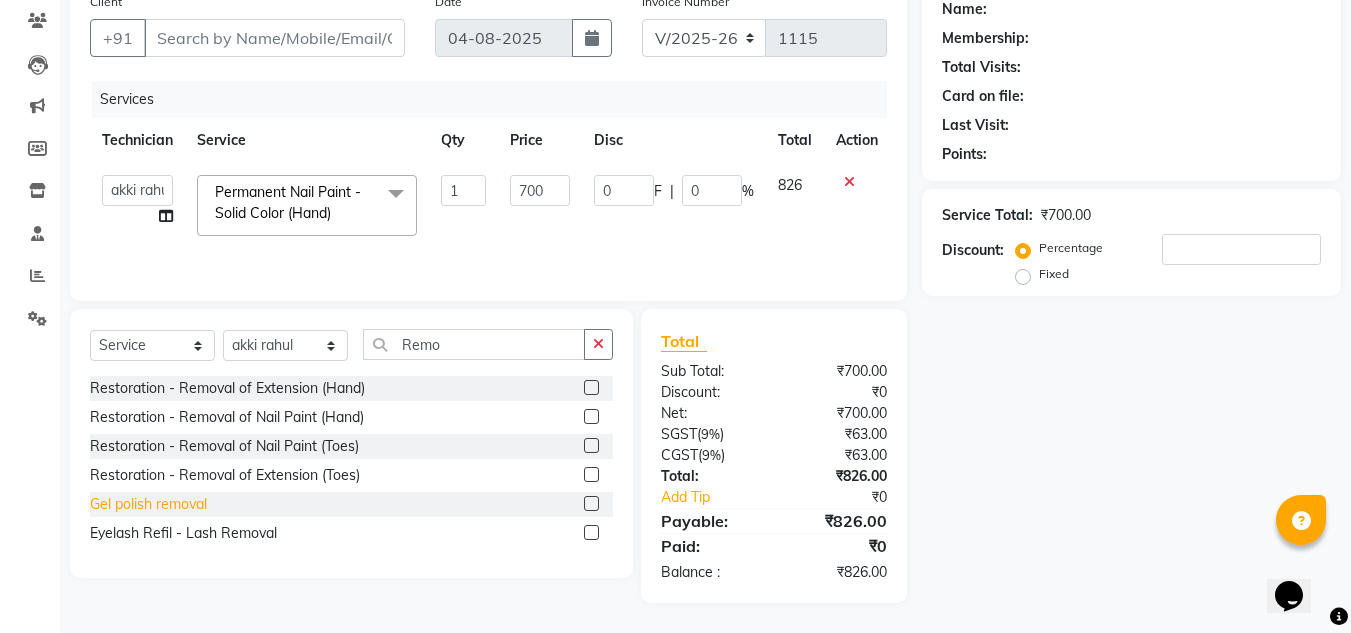 click on "Gel polish removal" 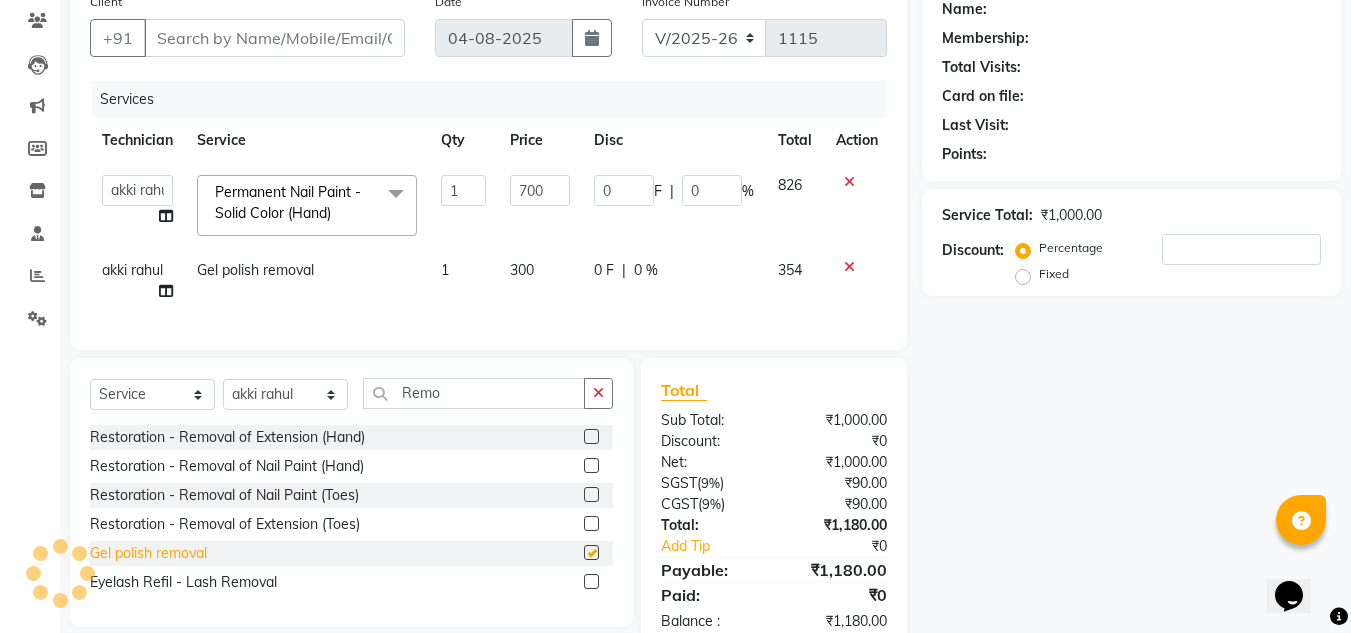 checkbox on "false" 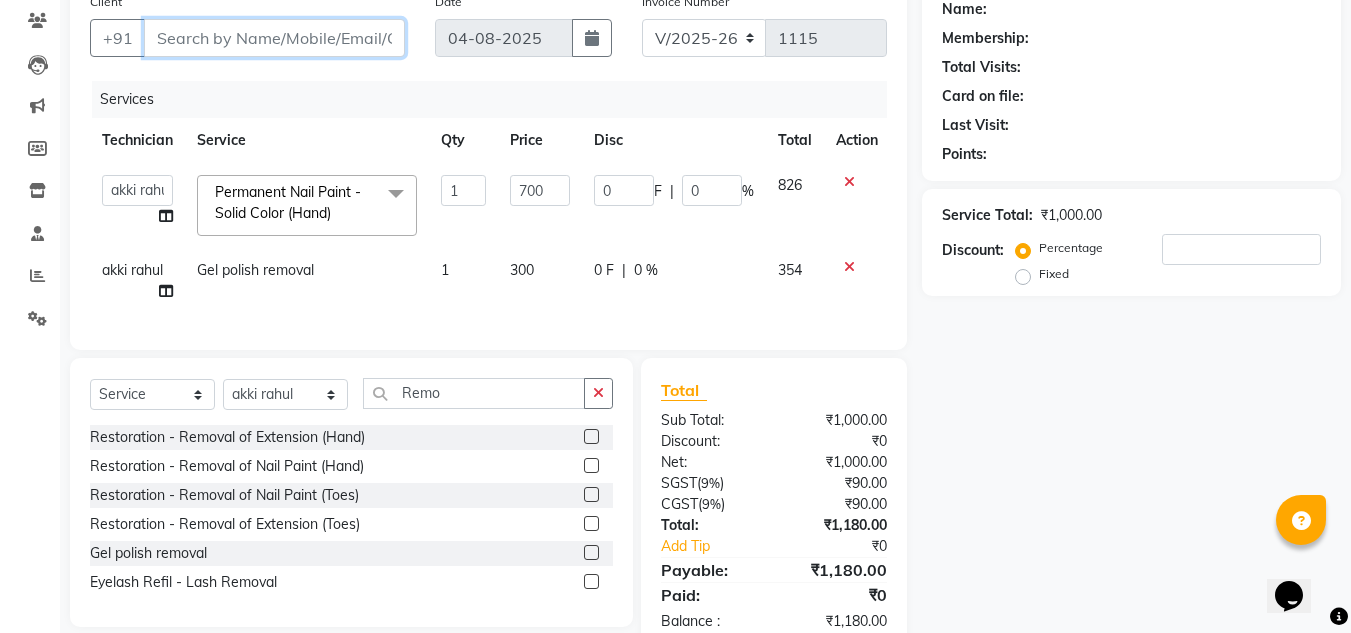 click on "Client" at bounding box center [274, 38] 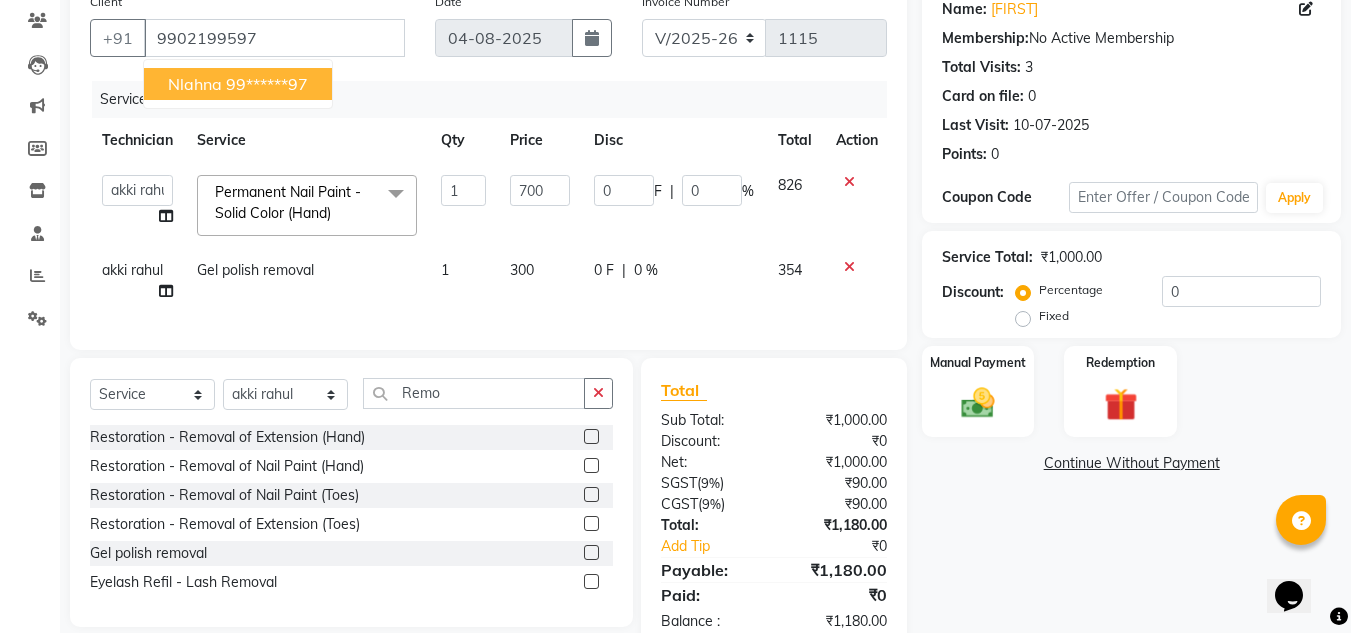 click on "99******97" at bounding box center [267, 84] 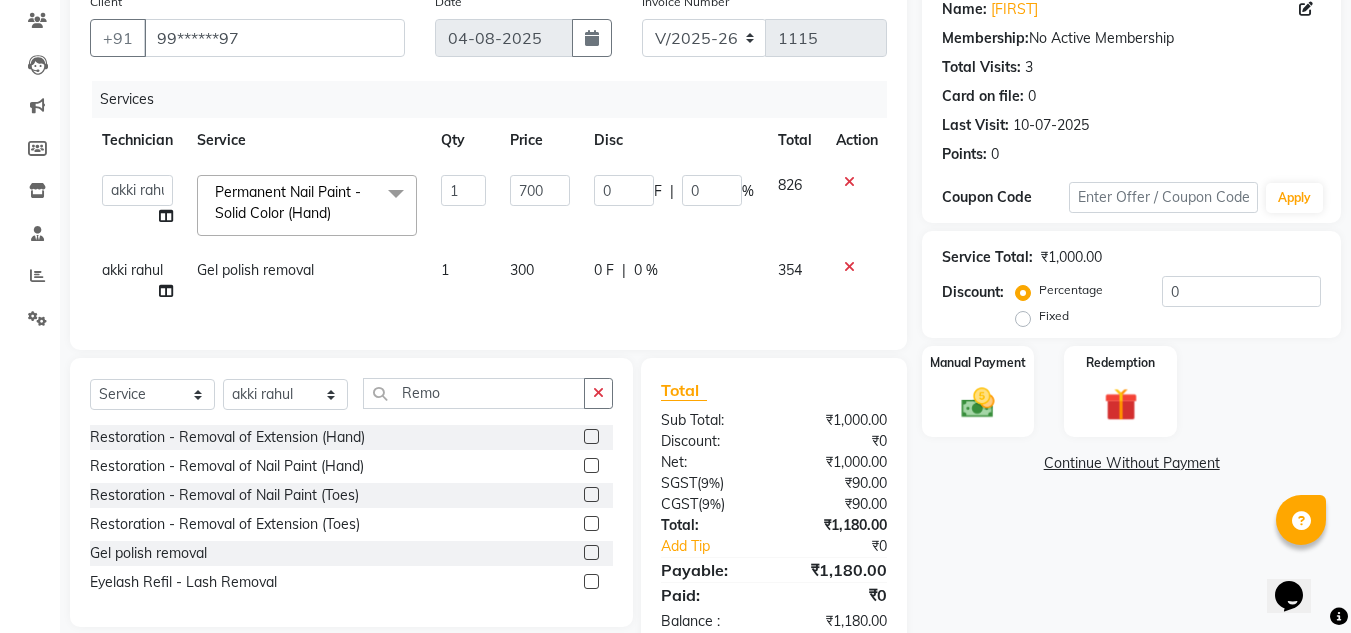 scroll, scrollTop: 0, scrollLeft: 15, axis: horizontal 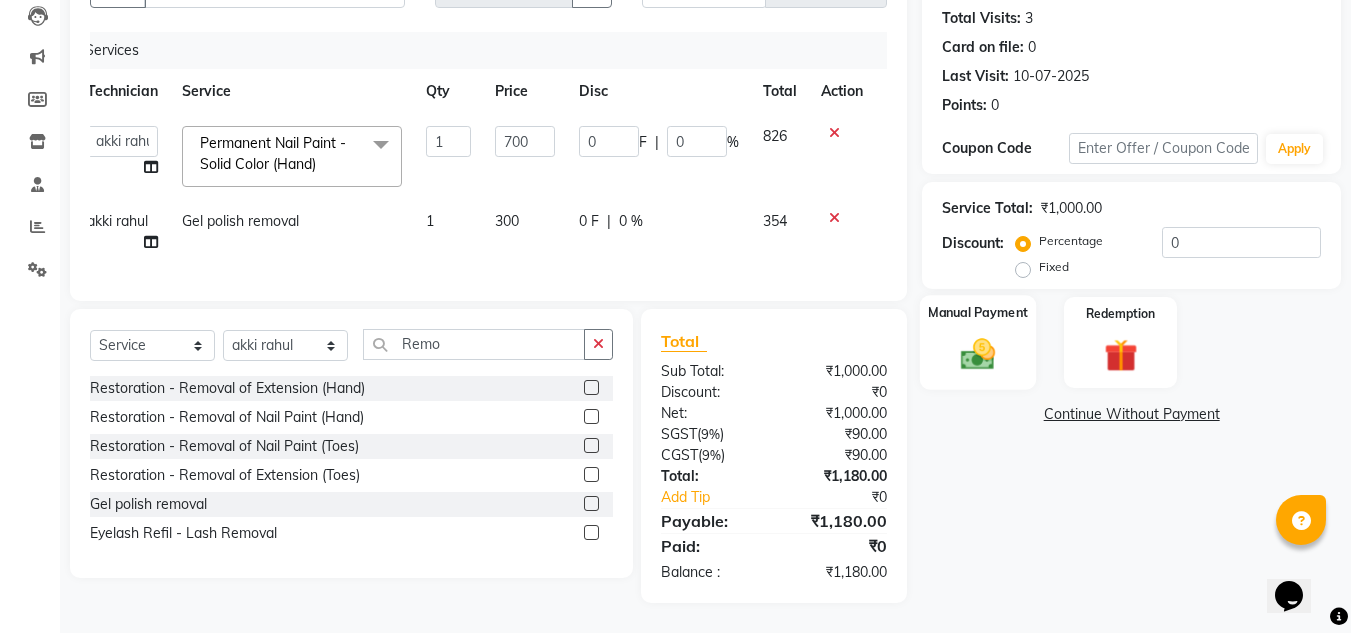 click 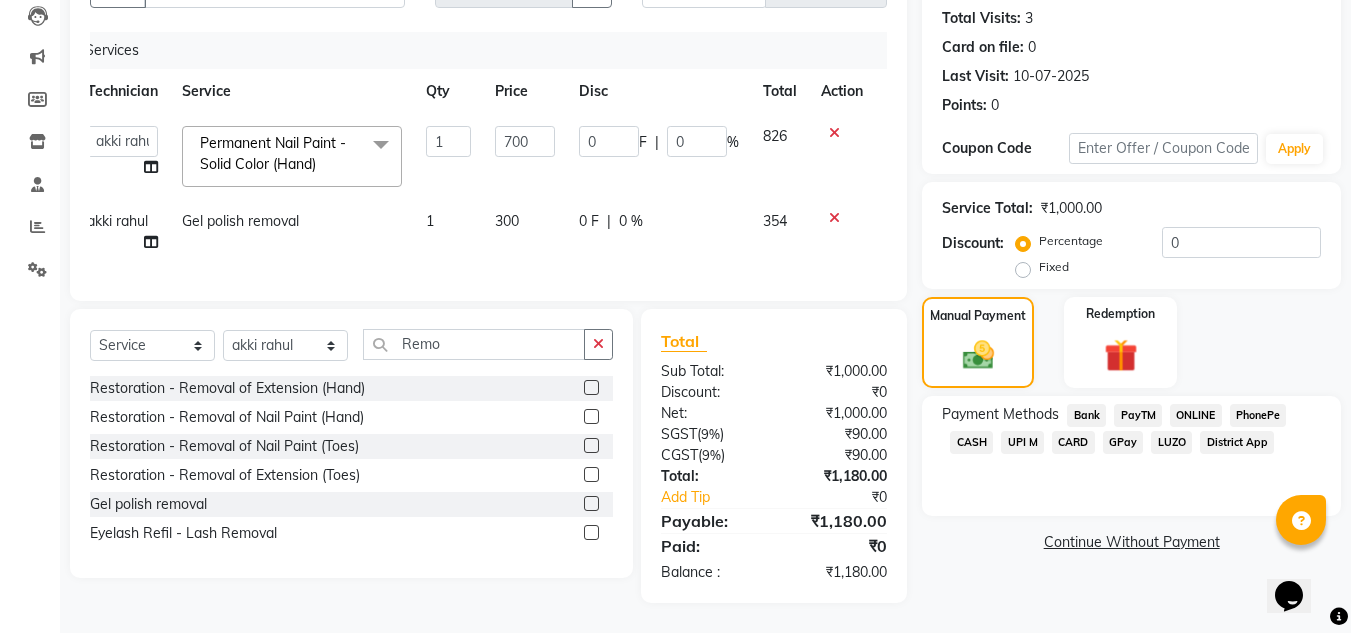 click on "ONLINE" 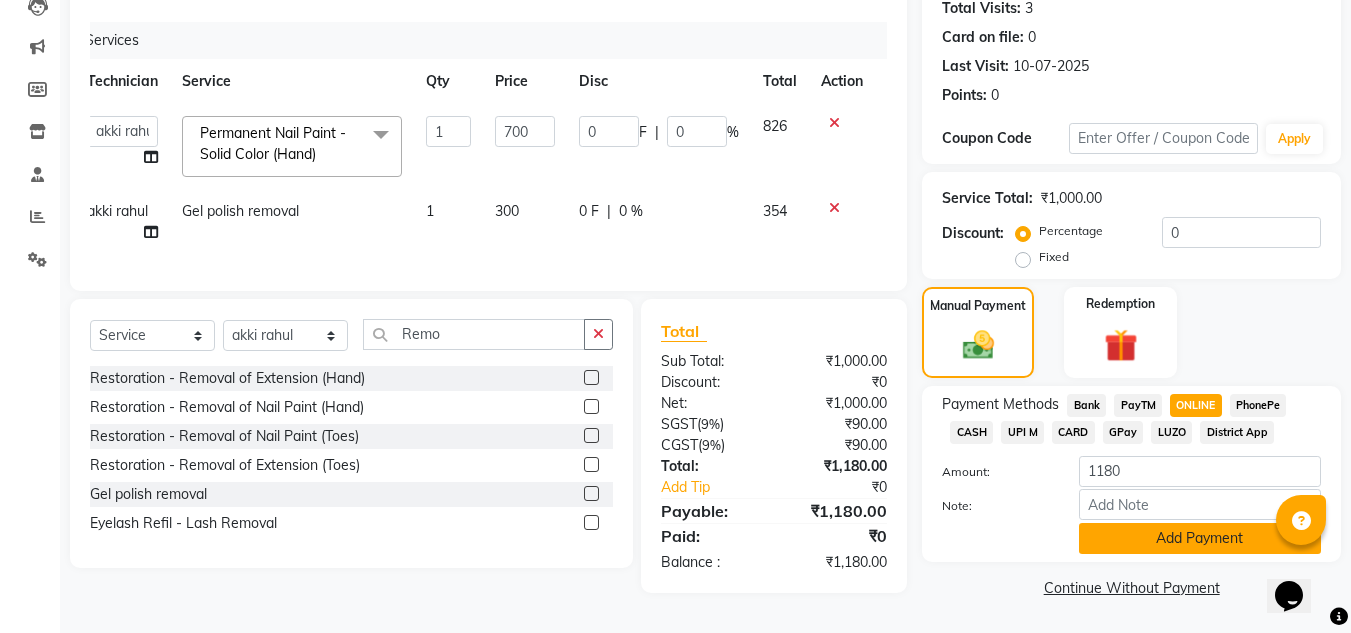 click on "Add Payment" 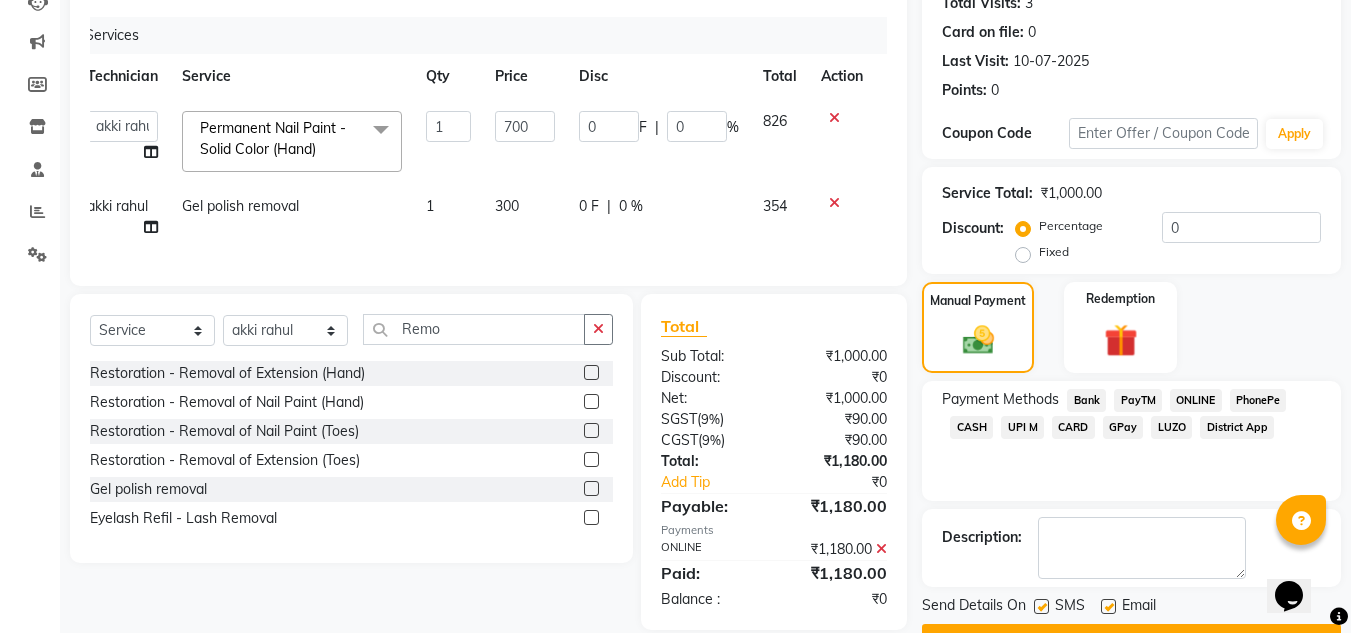 scroll, scrollTop: 283, scrollLeft: 0, axis: vertical 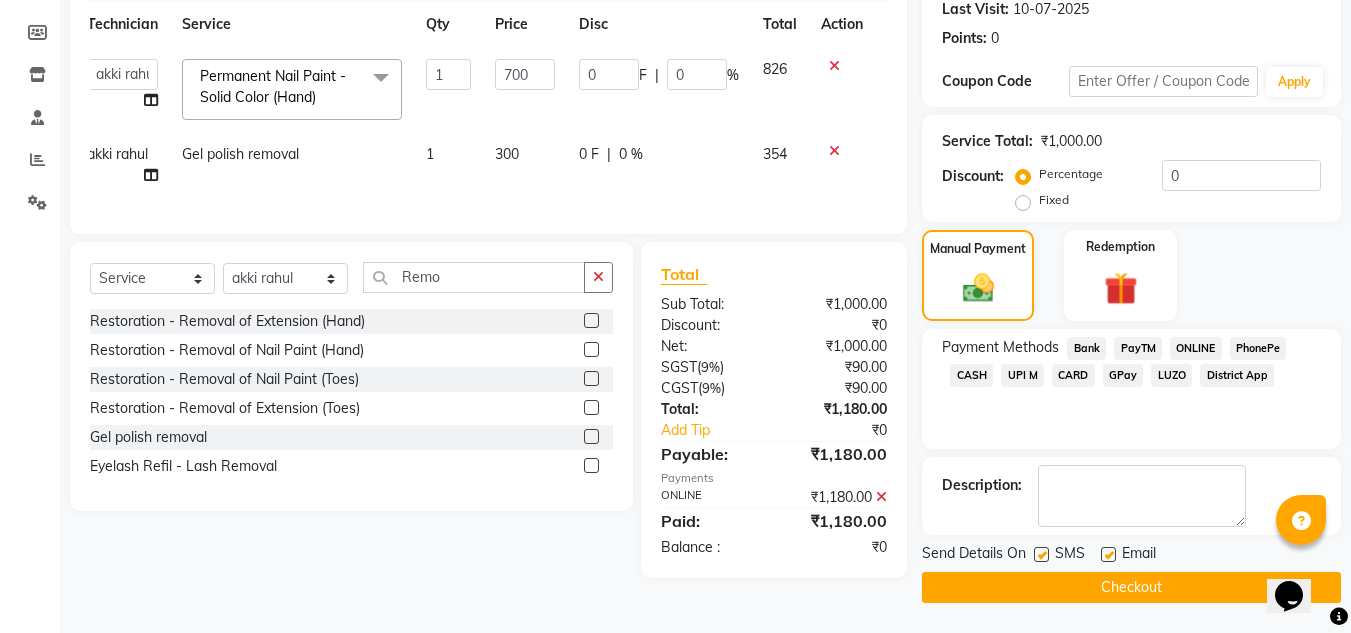 click on "INVOICE PREVIOUS INVOICES Create New   Save  Client +91 [PHONE] Date [DATE] Invoice Number V/2025 V/2025-26 1115 Services Technician Service Qty Price Disc Total Action  [FIRST] [LAST]   [LAST]   [FIRST]   [FIRST]   [FIRST]   [FIRST]    [FIRST]   Manager   [FIRST]  Permanent Nail Paint - Solid Color (Hand)  x Permanent Nail Paint - Solid Color (Hand) Permanent Nail Paint - French (Hand) Permanent Nail Paint - Solid Color (Toes) Permanent Nail Paint - French (Toes) Restoration - Gel (Hand) Restoration - Tip Replacement (Hand) Restoration - Touch -up (Hand) Restoration - Removal of Extension (Hand) Restoration - Removal of Nail Paint (Hand) Restoration - Gel Color Changes (Hand) Restoration - Gel (Toes) Restoration - Tip Replacement (Toes) Restoration - Gel Color Changes (Toes) Restoration - Touch -up (Toes) Restoration - Removal of Nail Paint (Toes) Restoration - Removal of Extension (Toes) Gel polish removal Pedicure - Classic Pedicure - Deluxe Pedicure - Premium Pedicure - Platinum Bombini Pedicure" 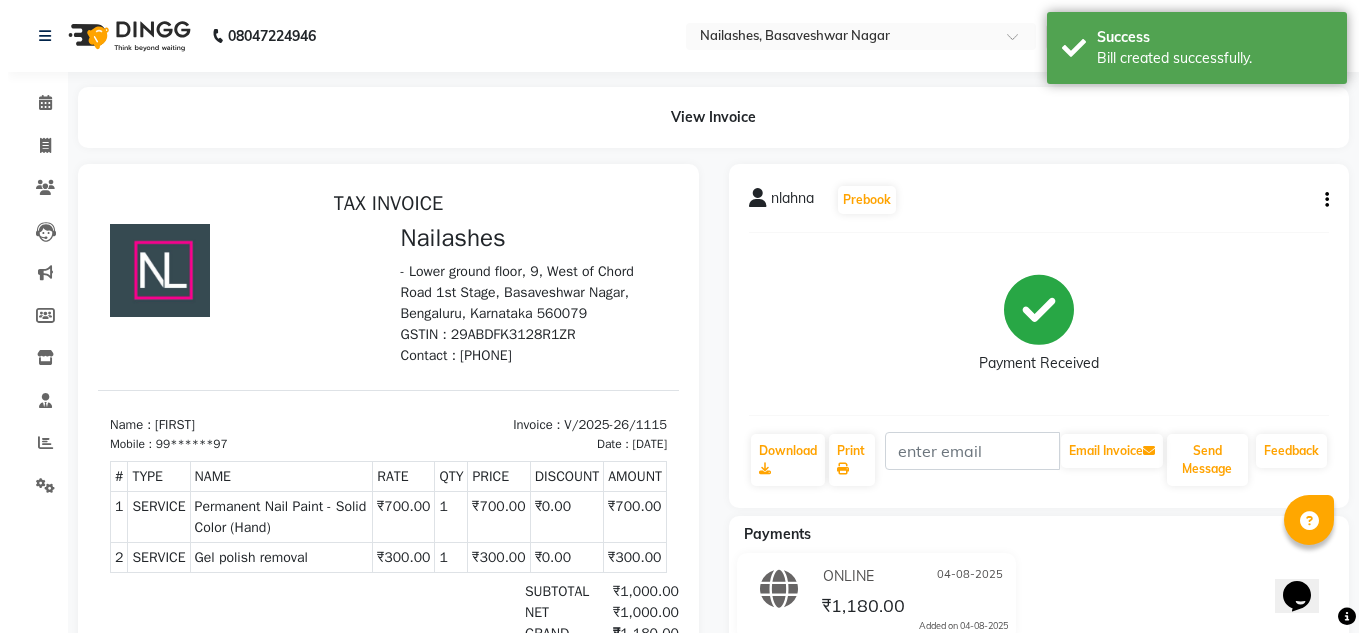 scroll, scrollTop: 0, scrollLeft: 0, axis: both 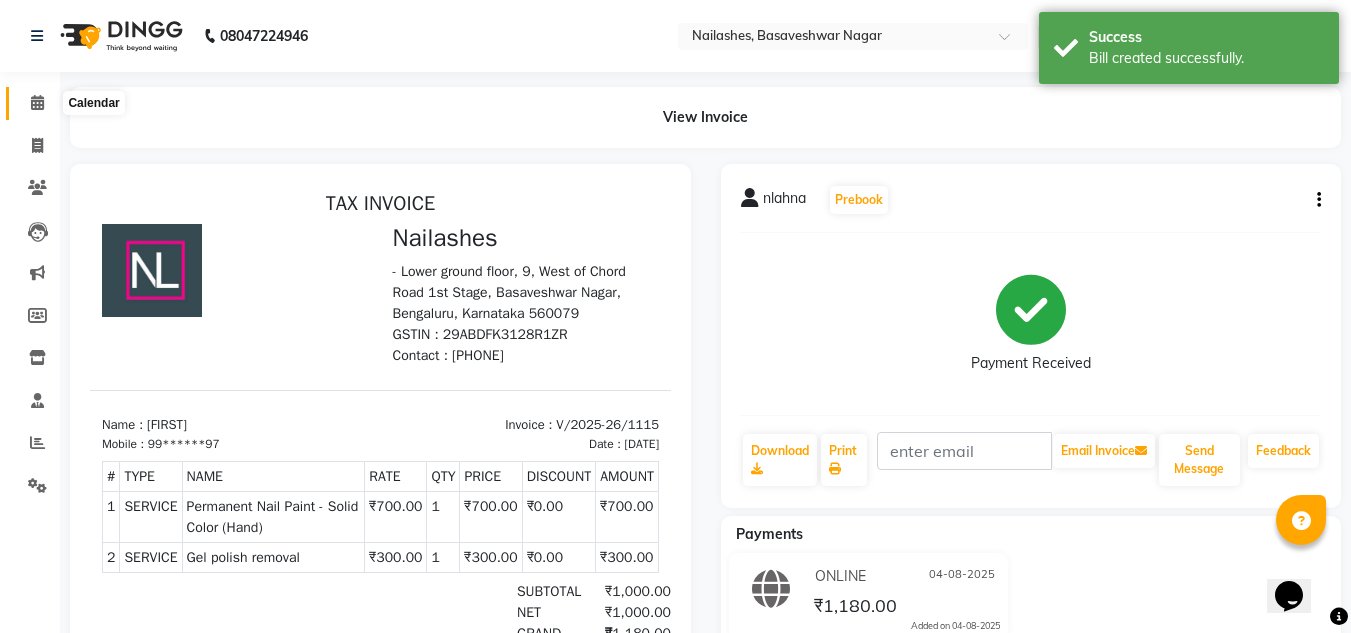 click 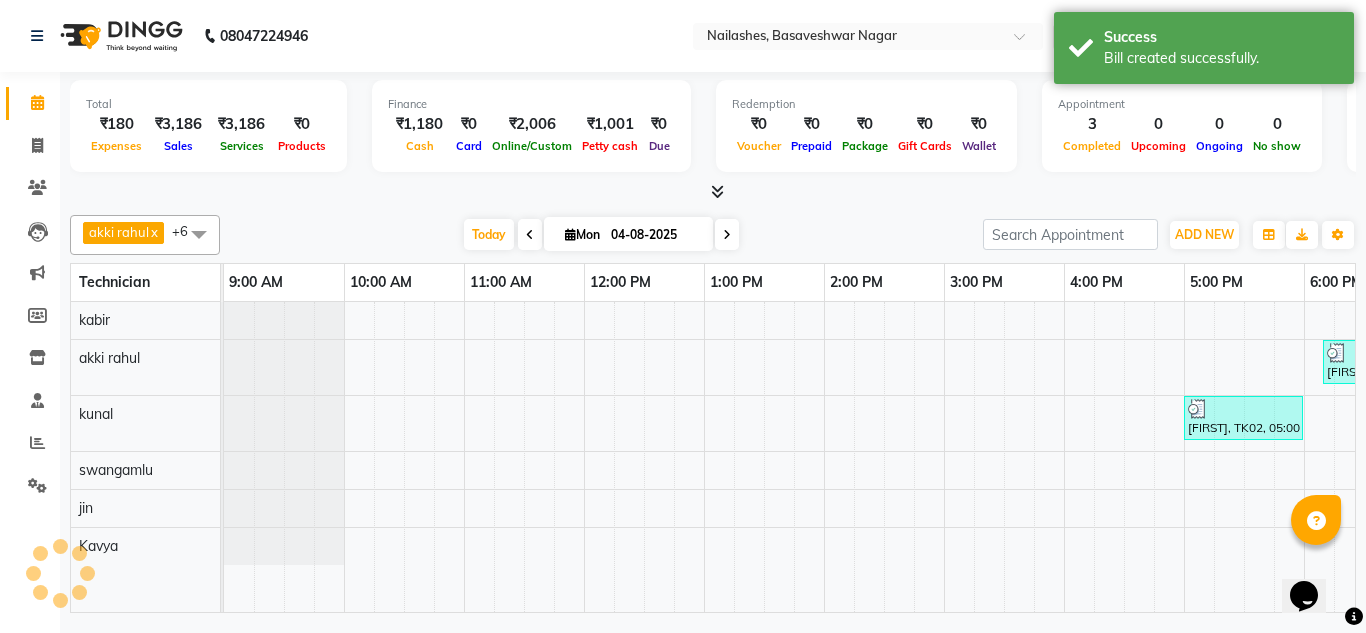scroll, scrollTop: 0, scrollLeft: 0, axis: both 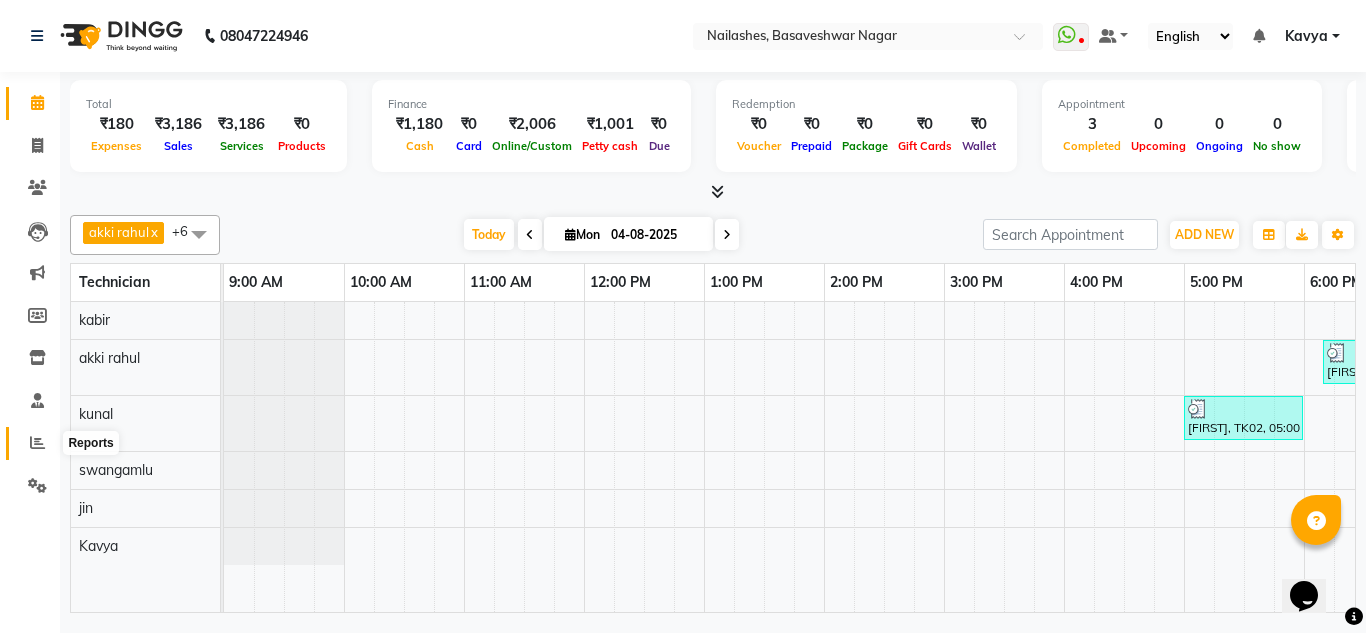 click 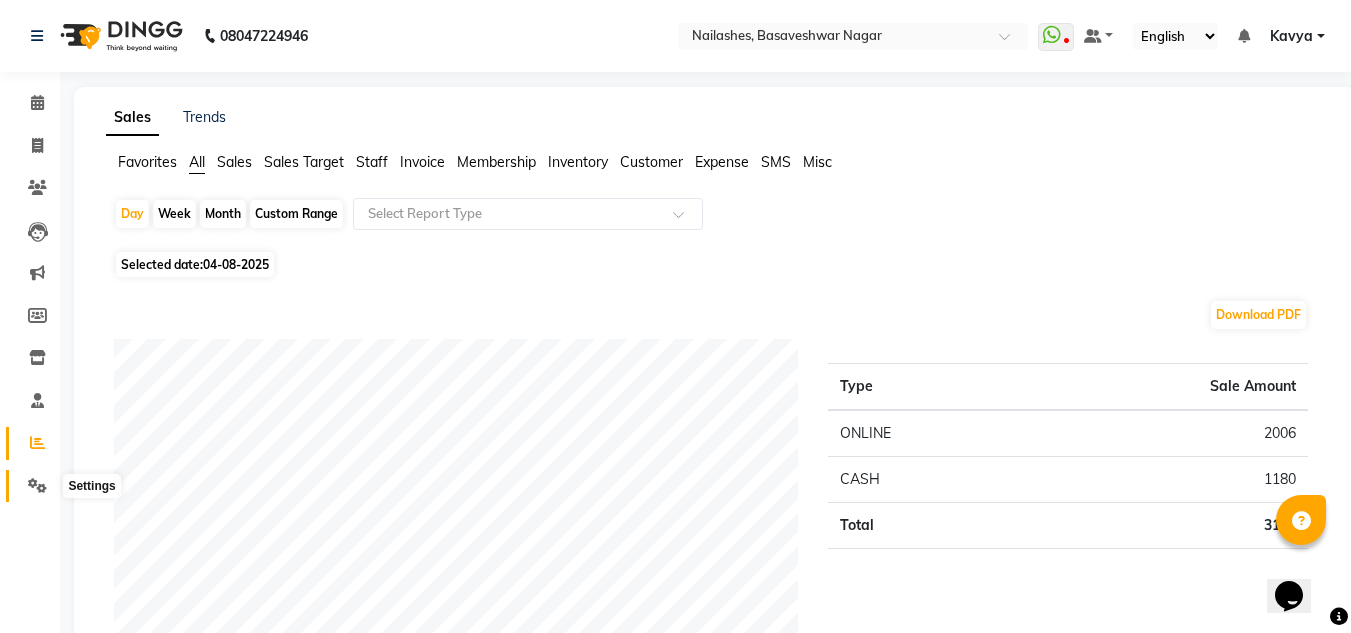 click 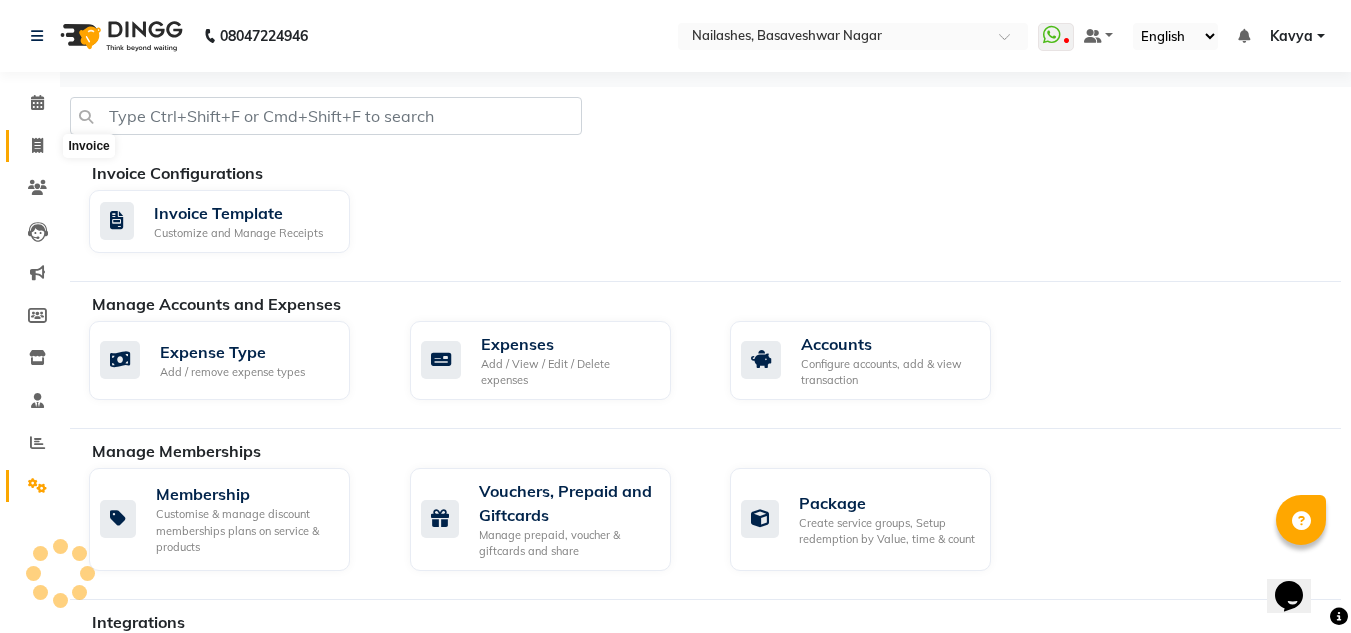 click 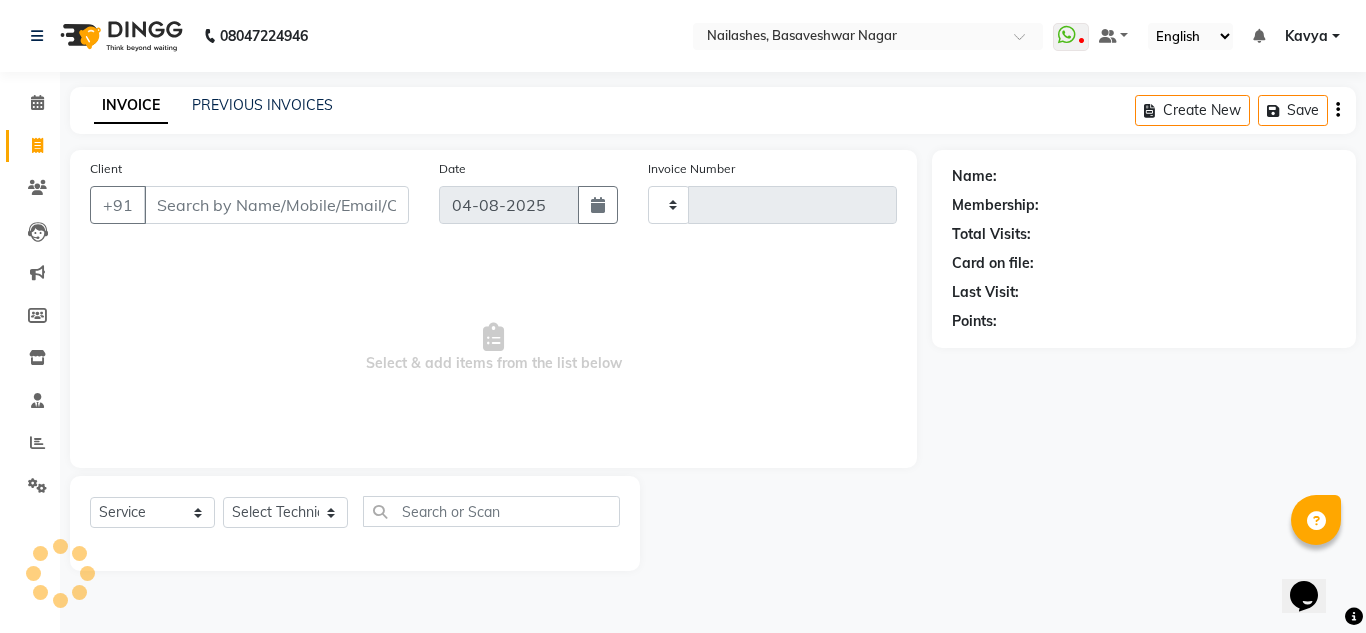 type on "1116" 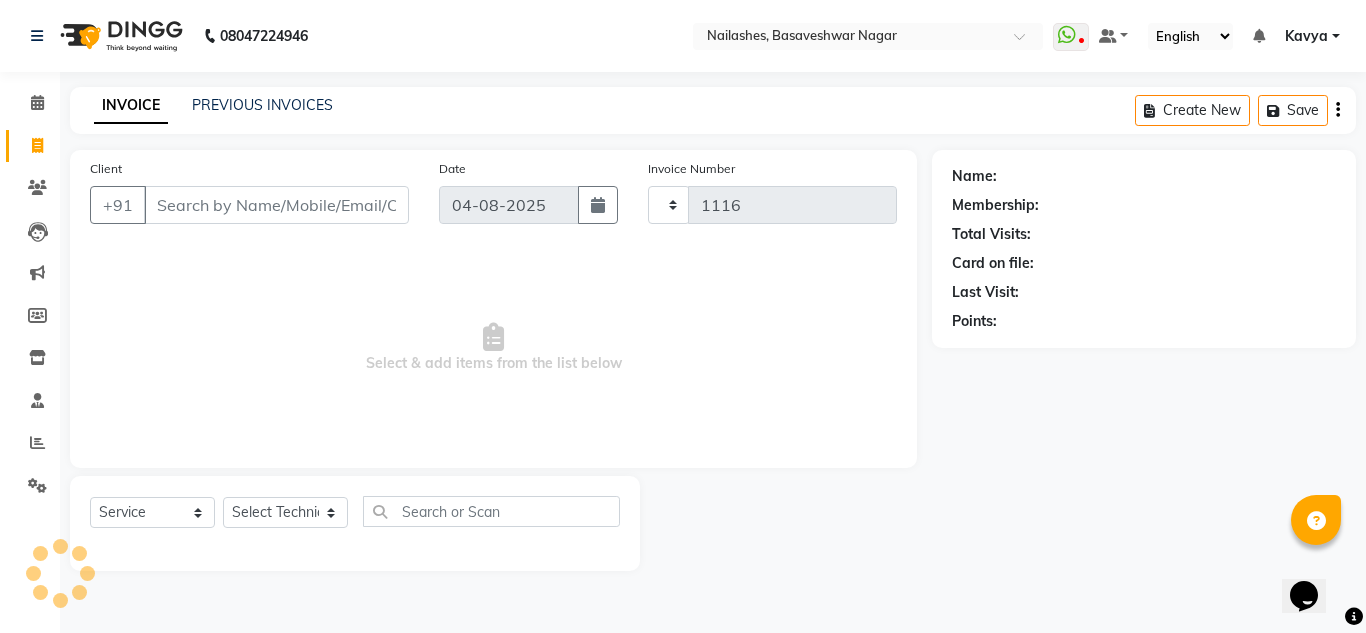 select on "7686" 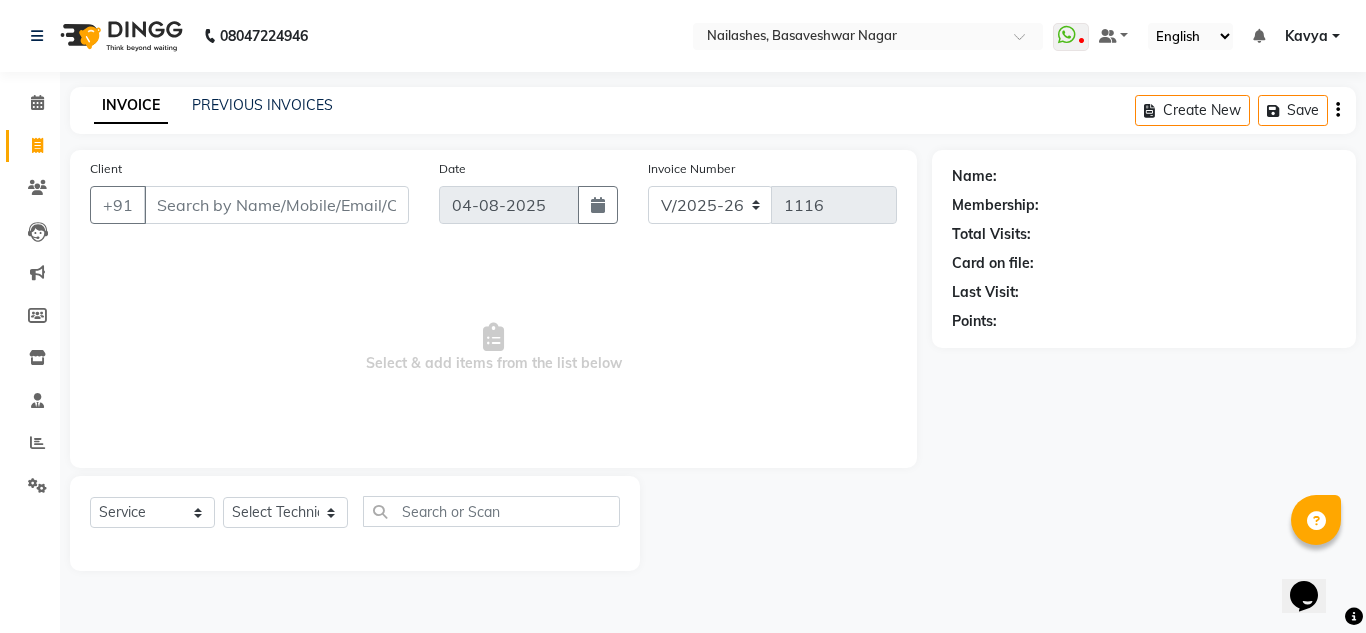 click on "Client" at bounding box center (276, 205) 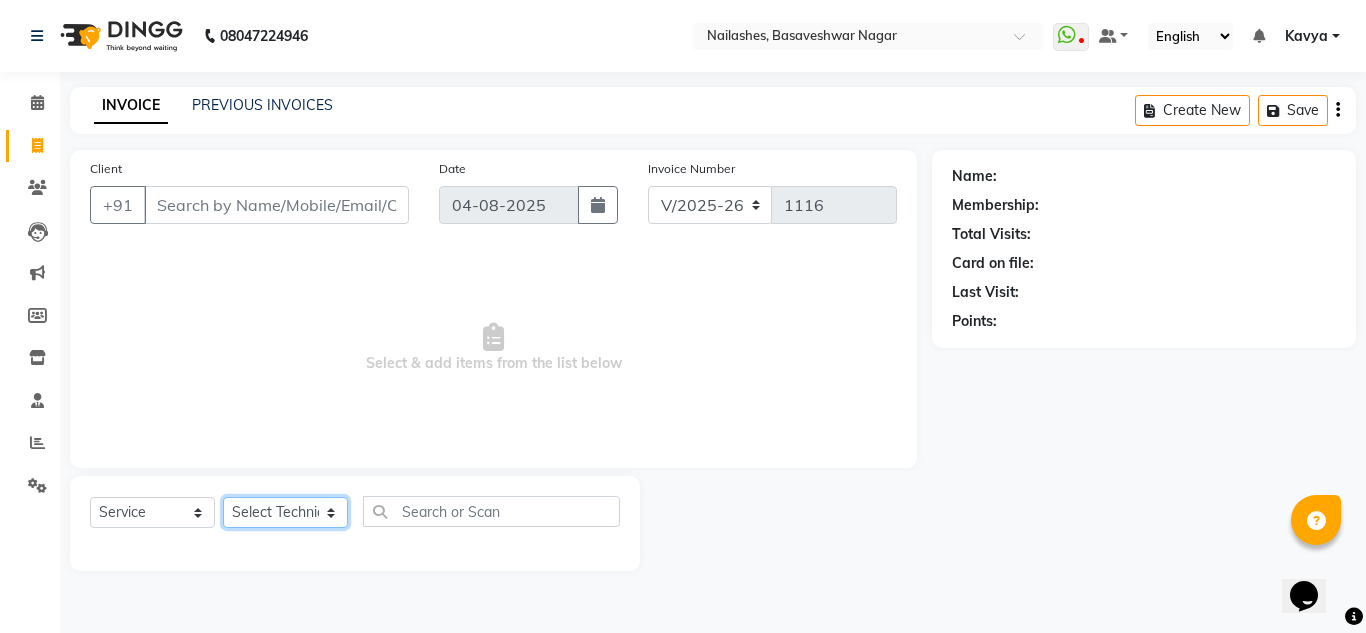 click on "Select Technician [FIRST] [LAST] [LAST] [FIRST] [FIRST] [FIRST] [FIRST]    [FIRST]   Manager   [FIRST]" 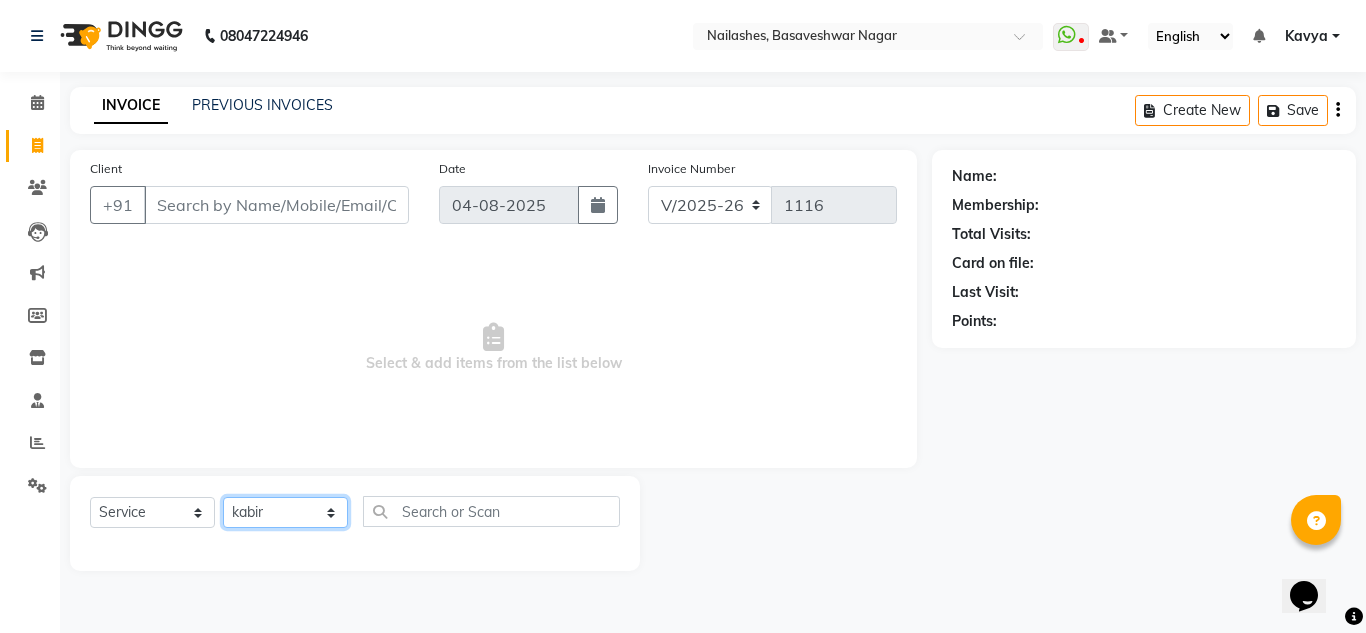 click on "Select Technician [FIRST] [LAST] [LAST] [FIRST] [FIRST] [FIRST] [FIRST]    [FIRST]   Manager   [FIRST]" 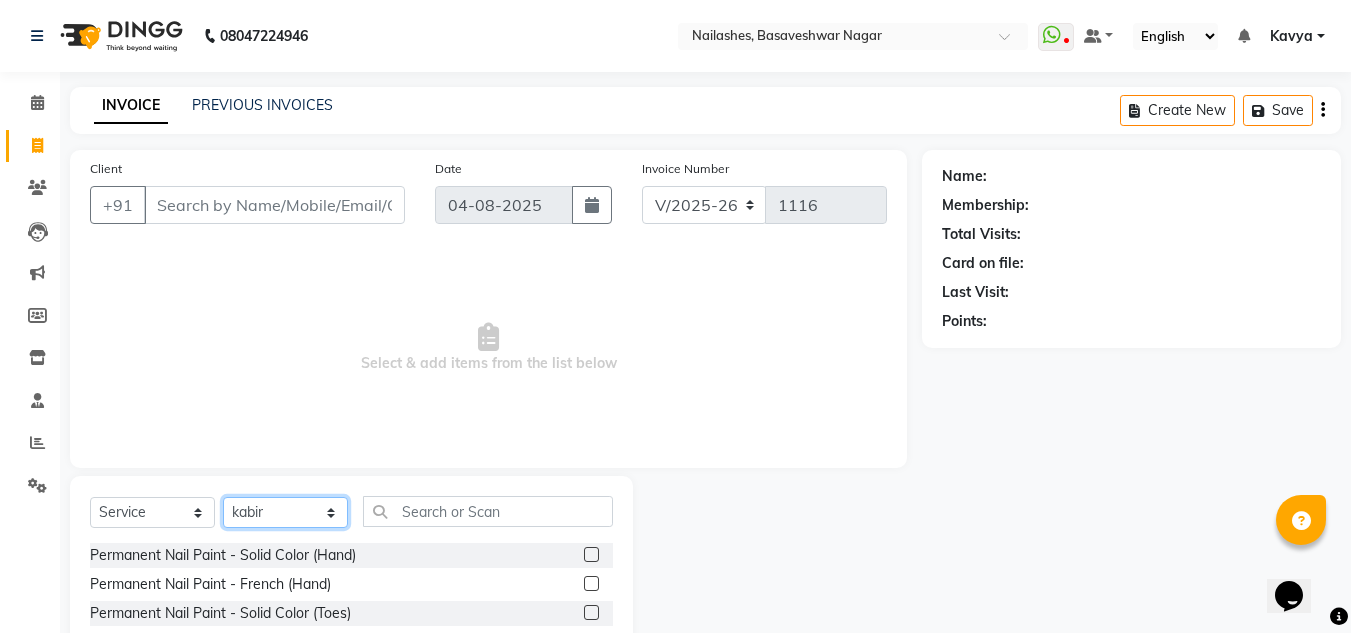 select on "81674" 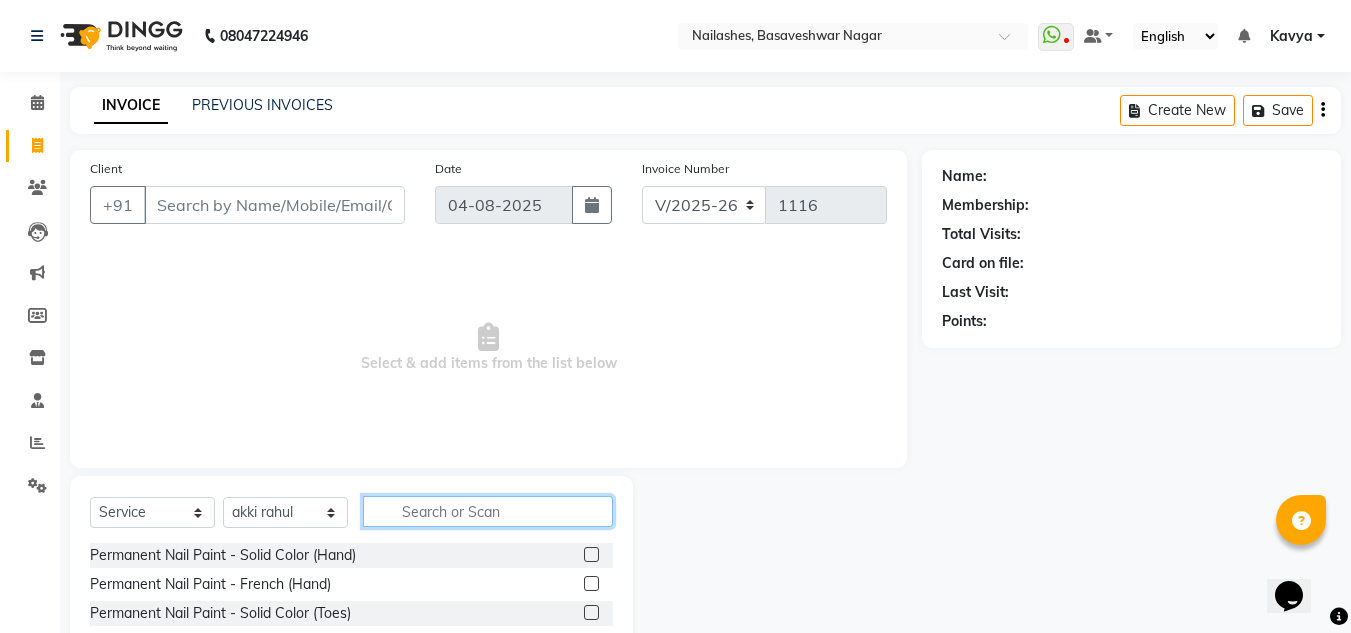 click 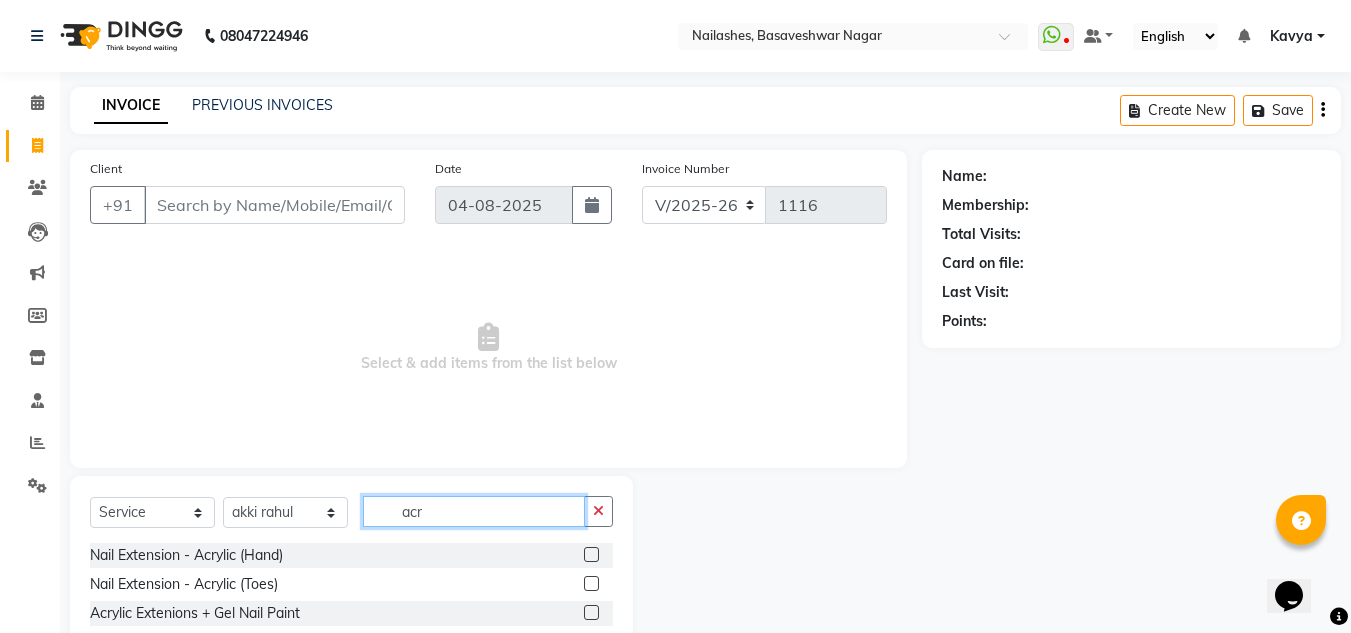 type on "acr" 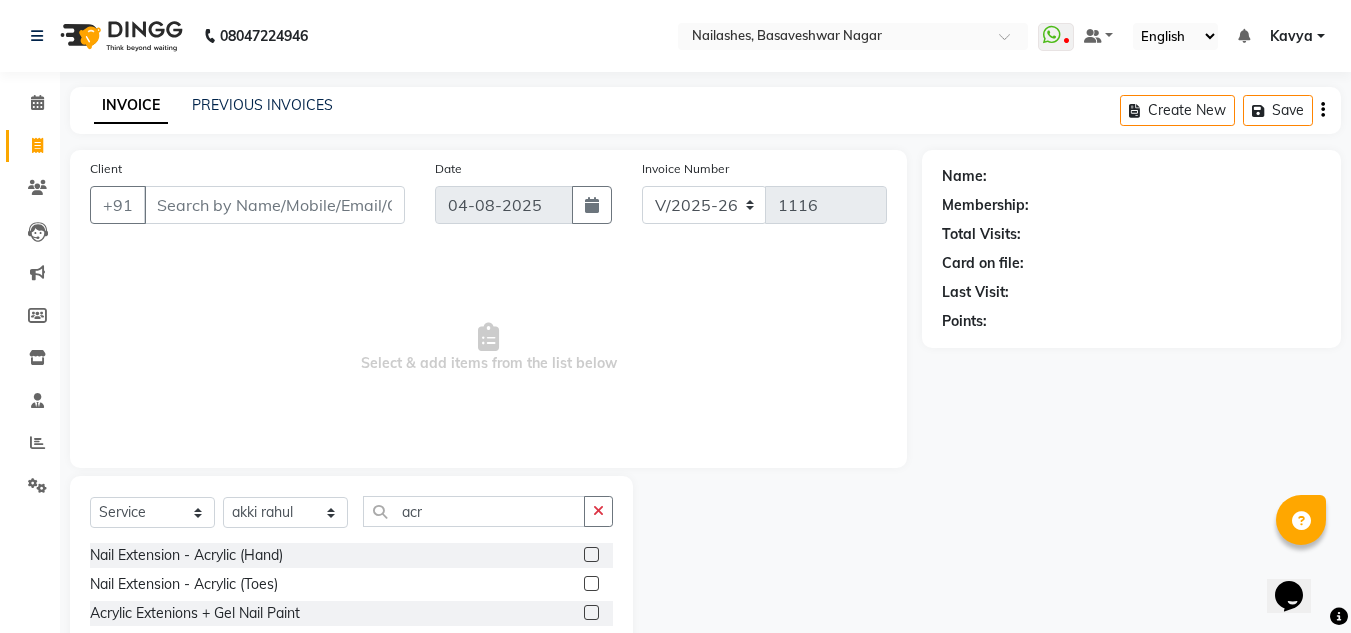 click 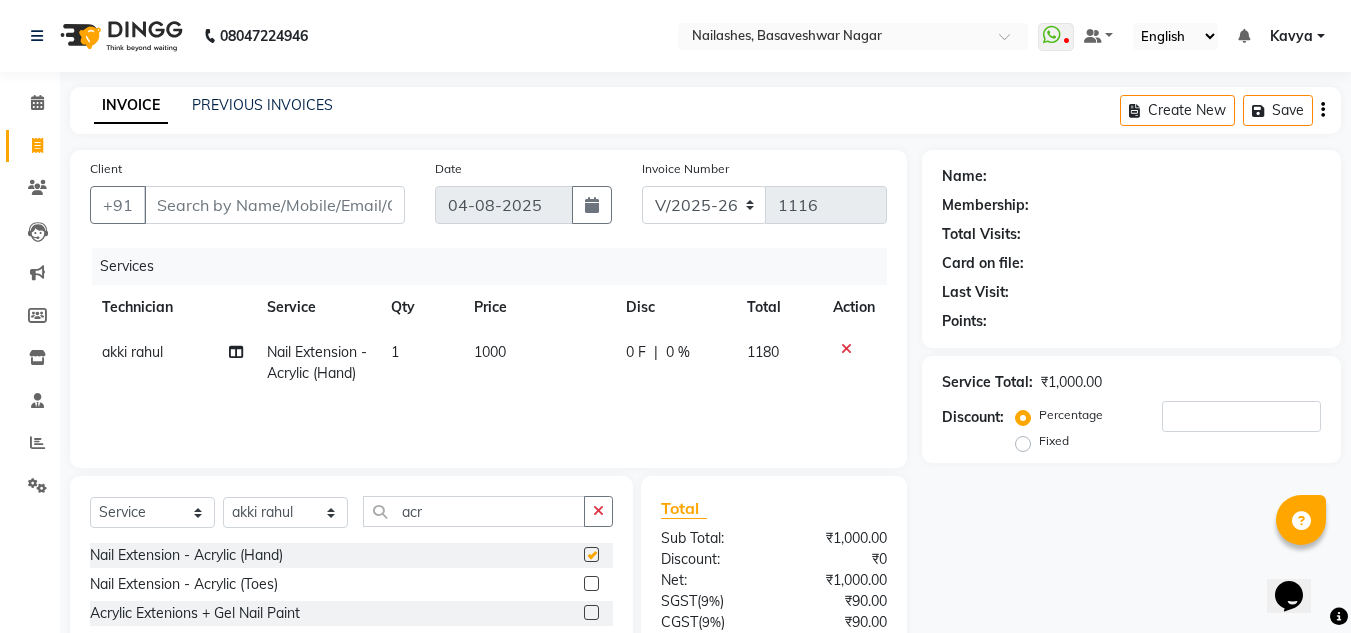 checkbox on "false" 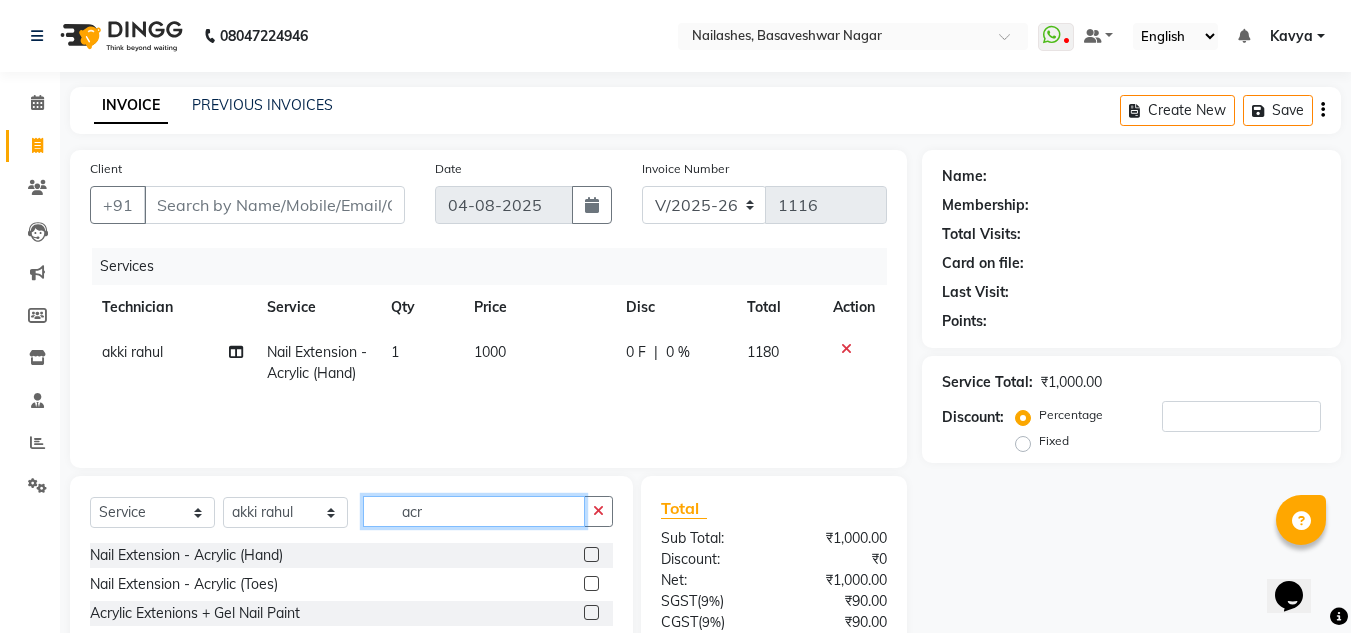 click on "acr" 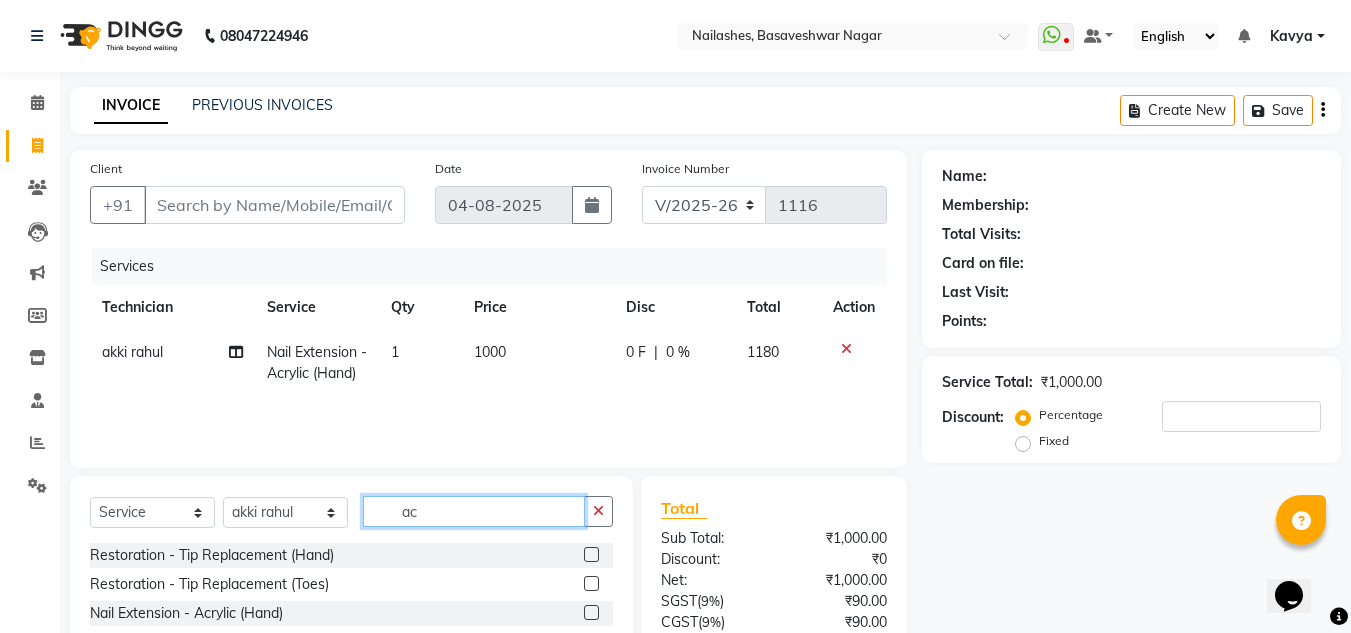 type on "a" 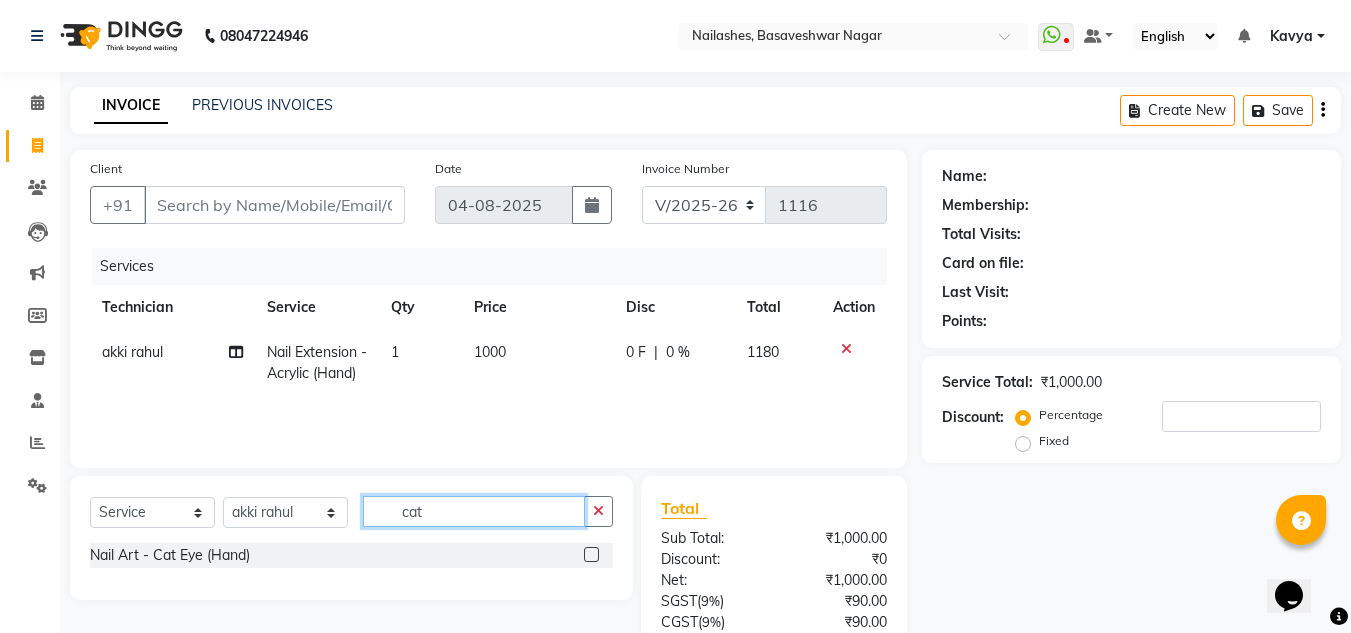 type on "cat" 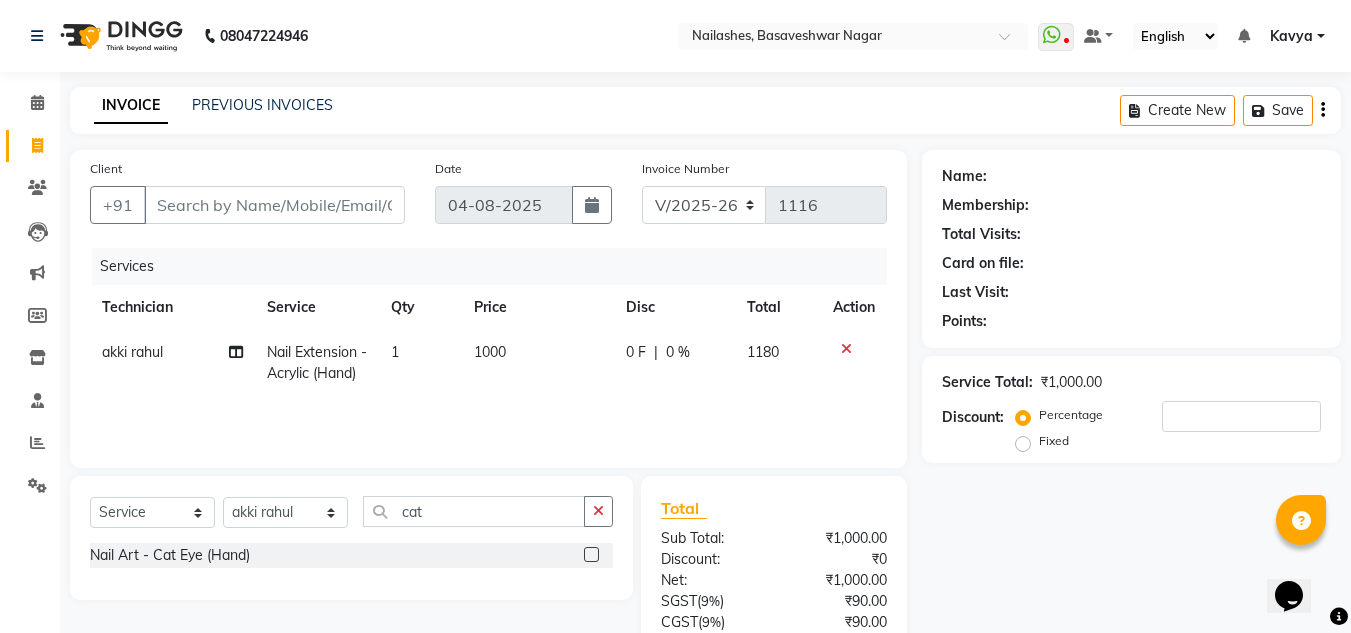 click 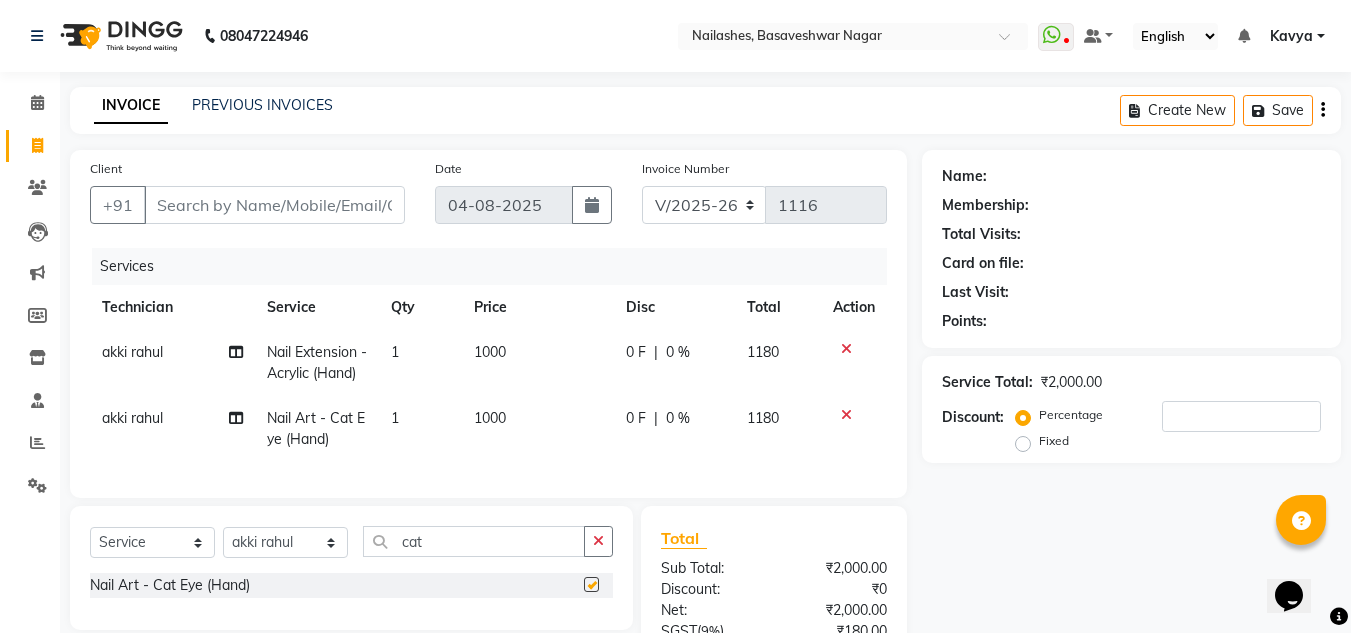 checkbox on "false" 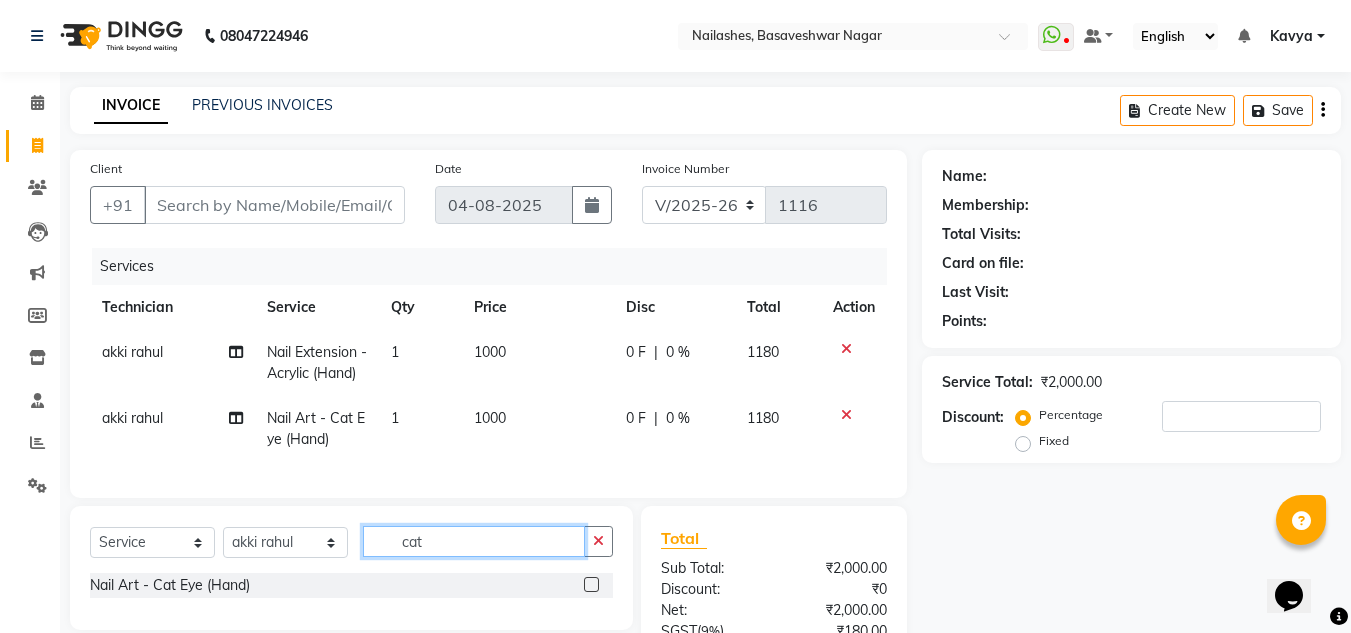 click on "cat" 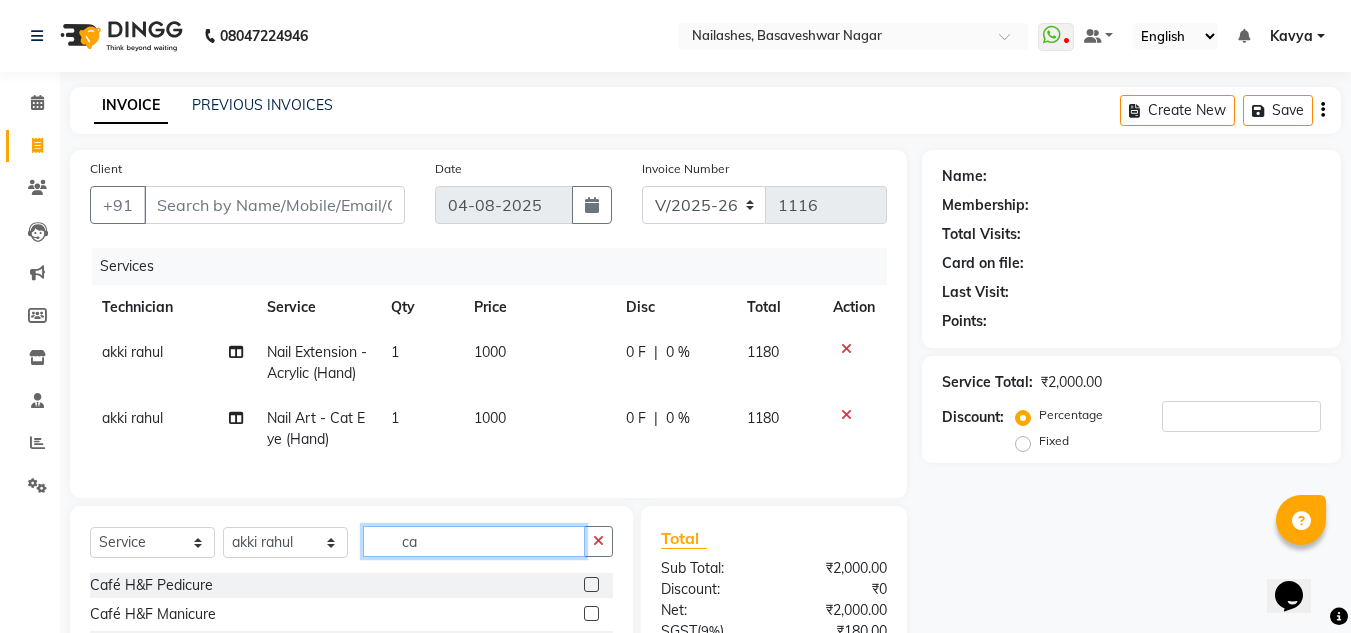 type on "c" 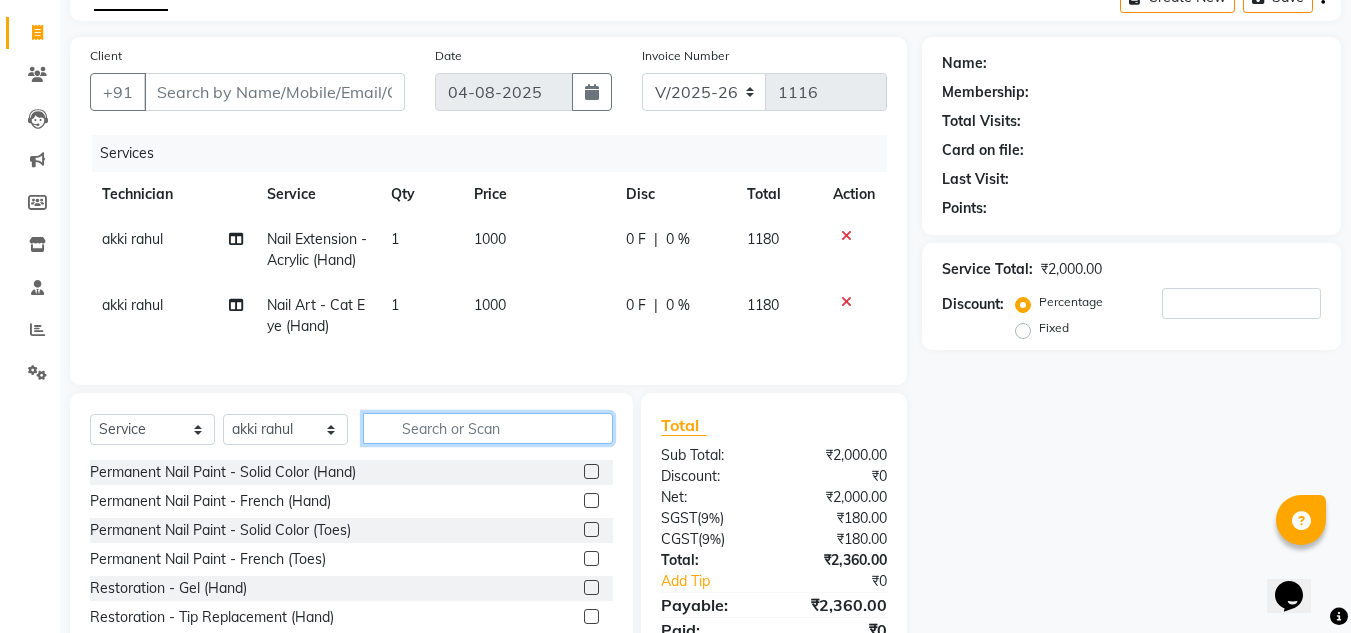 scroll, scrollTop: 116, scrollLeft: 0, axis: vertical 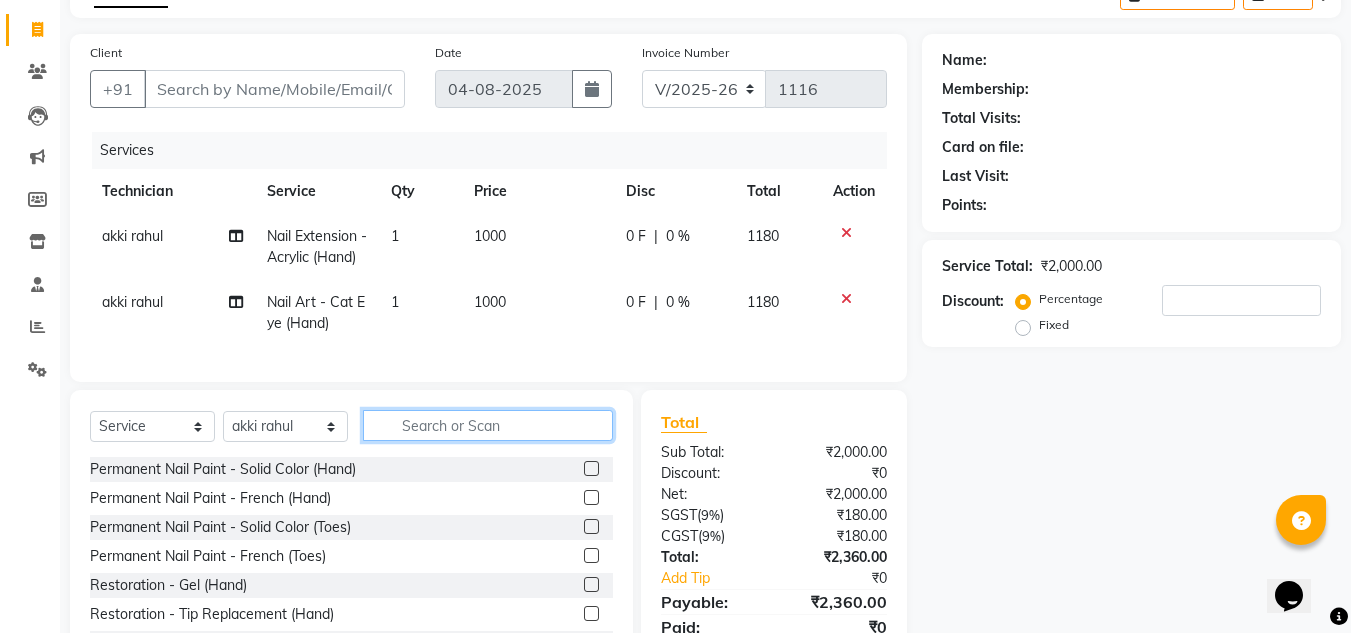 type 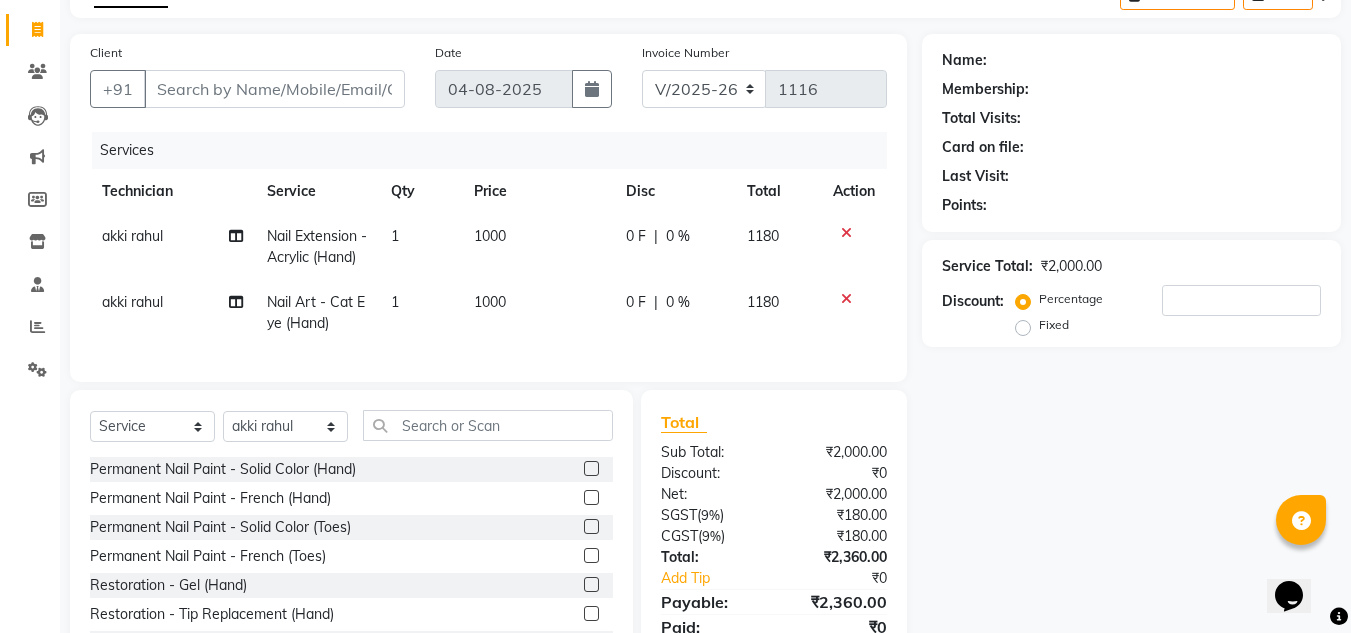 click 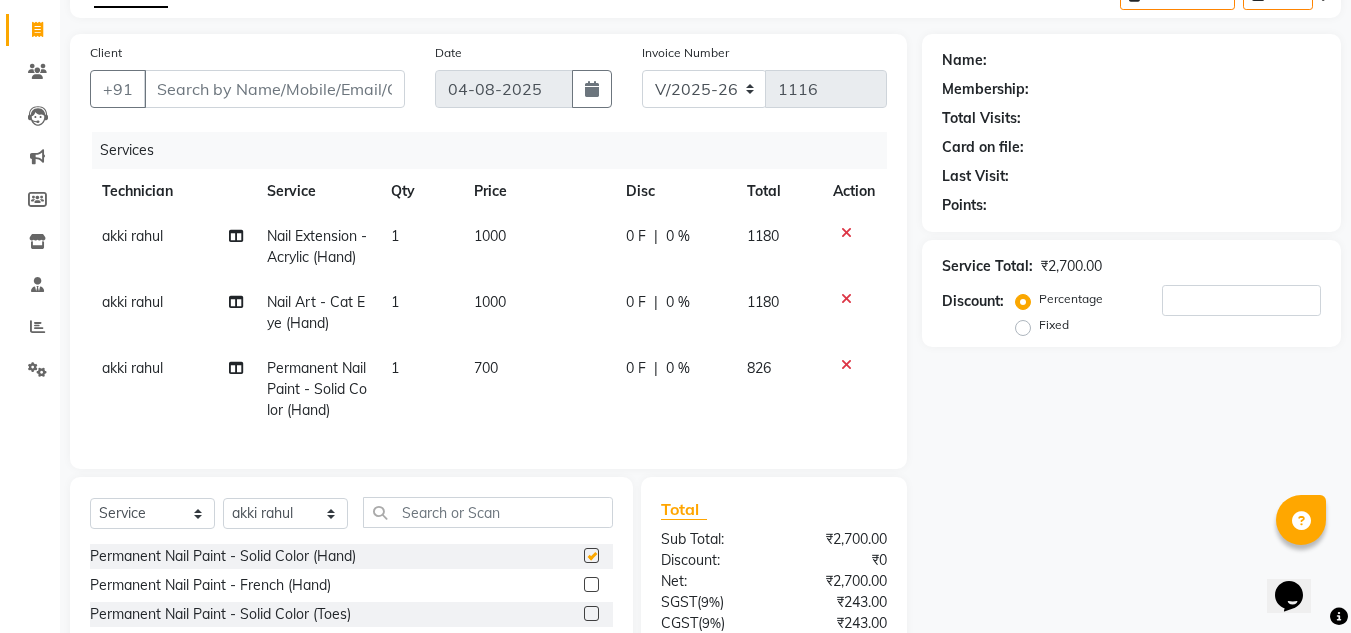 checkbox on "false" 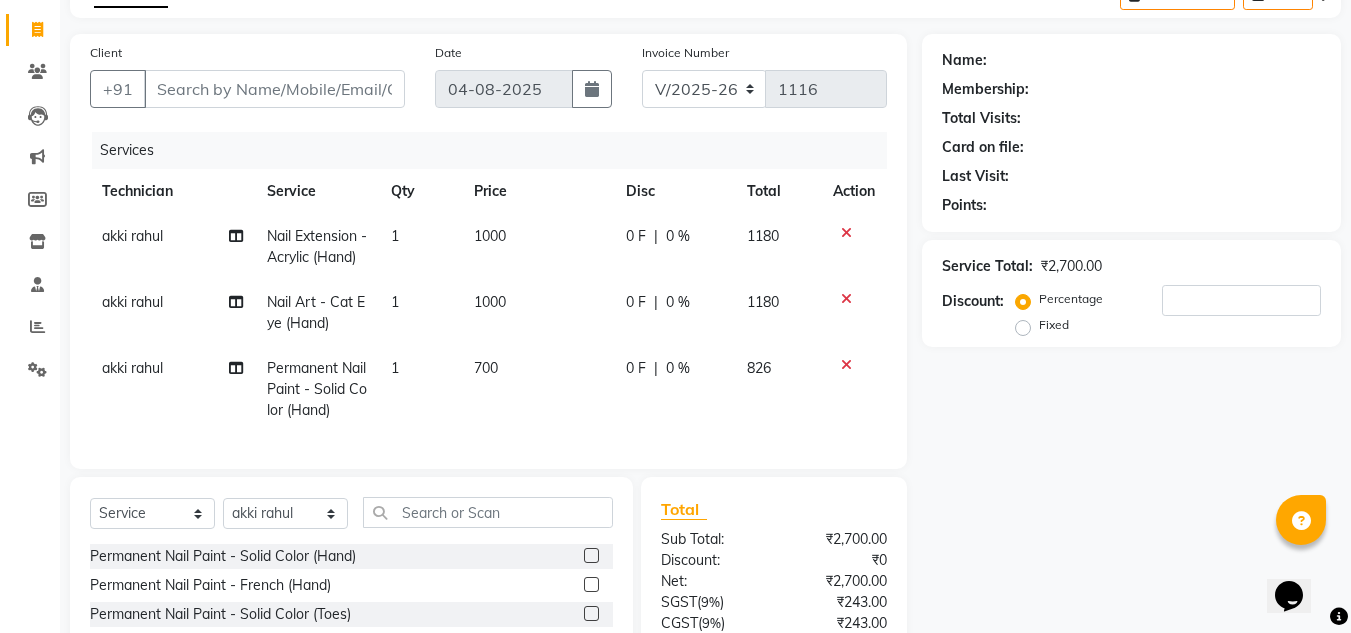 click on "akki rahul" 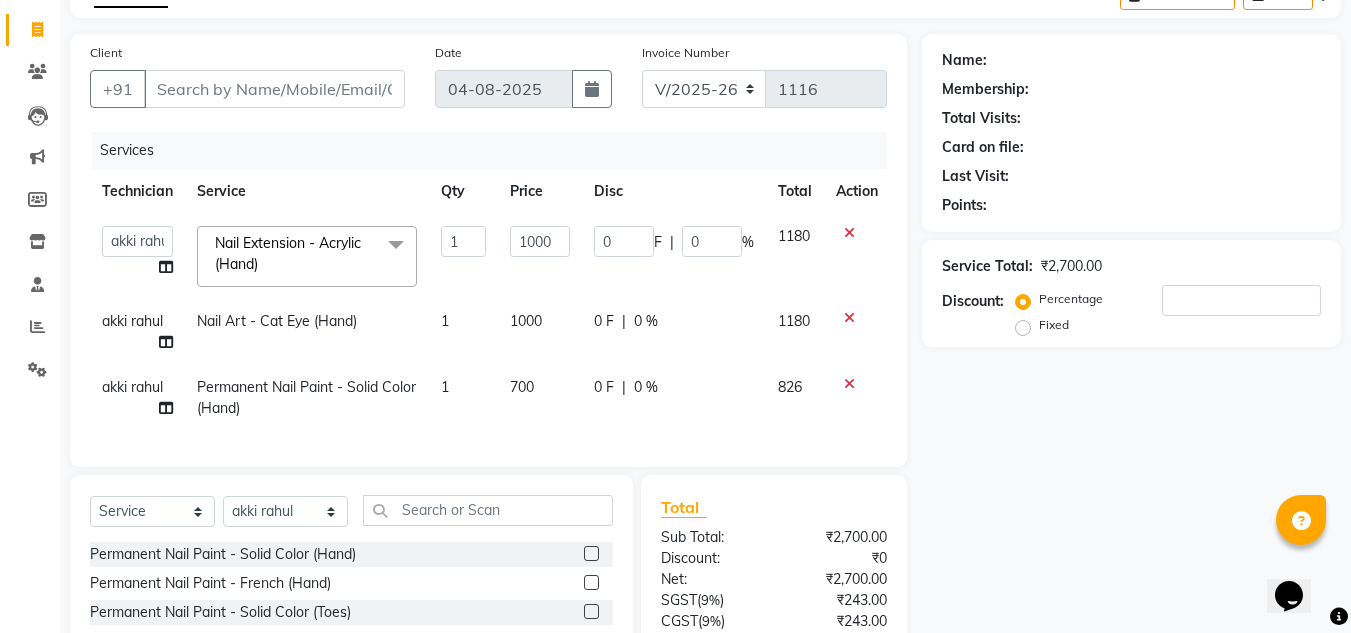 click on "[FIRST] [LAST]   [LAST] [LAST]   [FIRST]   [FIRST]   [FIRST]   [FIRST]    [FIRST]   Manager   [FIRST]" 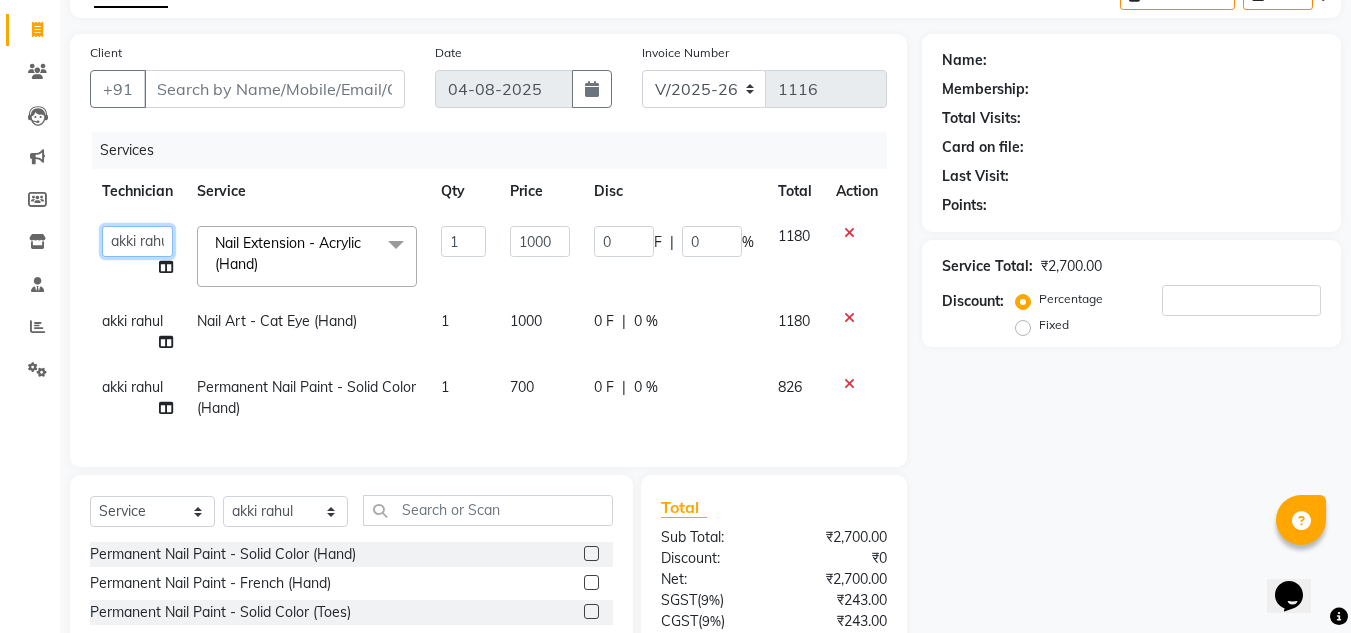 click on "[FIRST] [LAST]   [LAST] [LAST]   [FIRST]   [FIRST]   [FIRST]   [FIRST]    [FIRST]   Manager   [FIRST]" 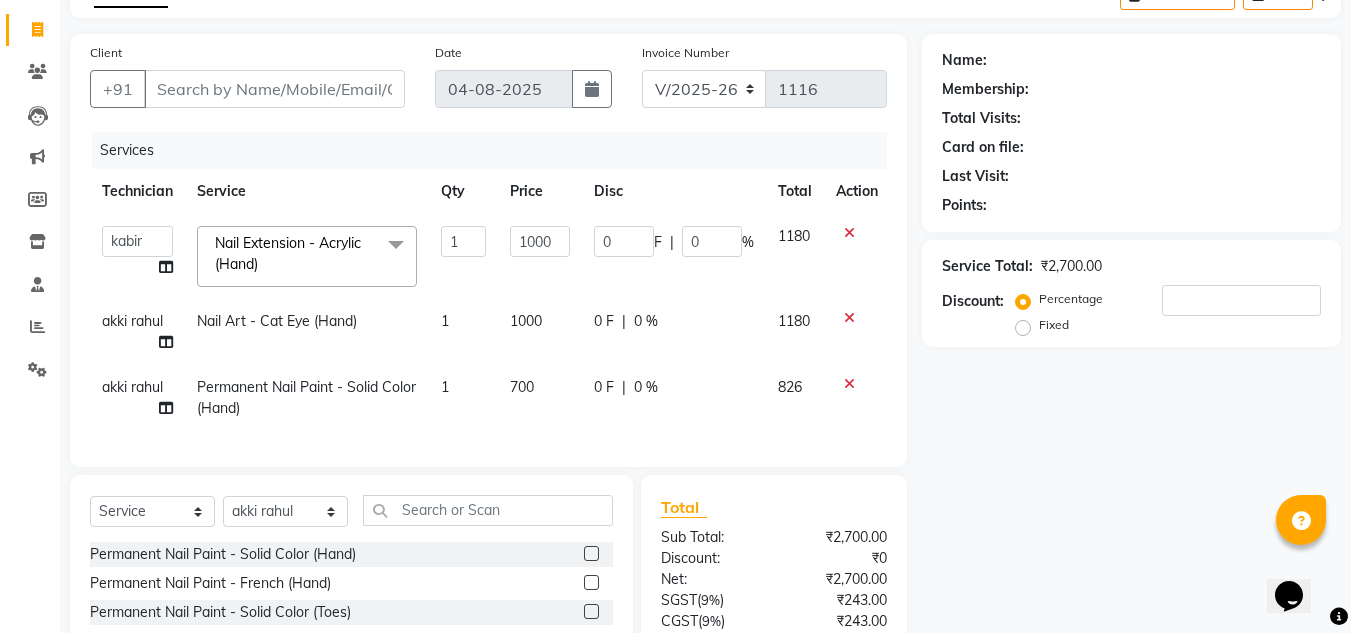 select on "81673" 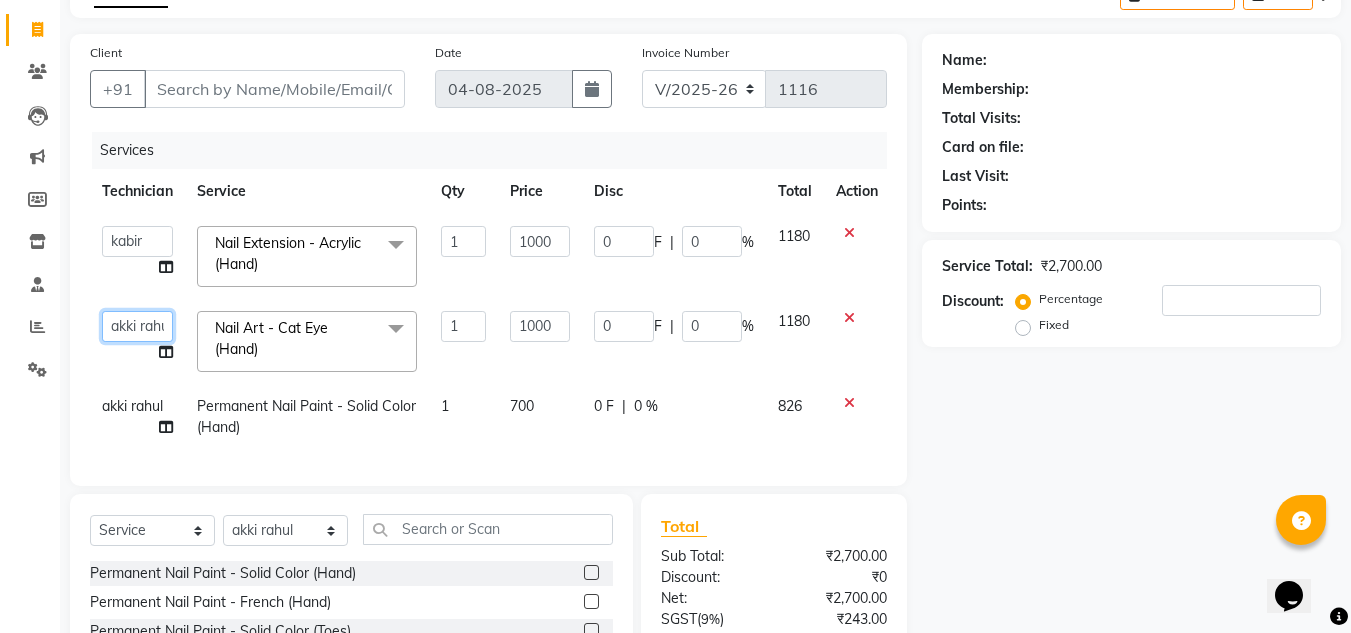 click on "[FIRST] [LAST]   [LAST] [LAST]   [FIRST]   [FIRST]   [FIRST]   [FIRST]    [FIRST]   Manager   [FIRST]" 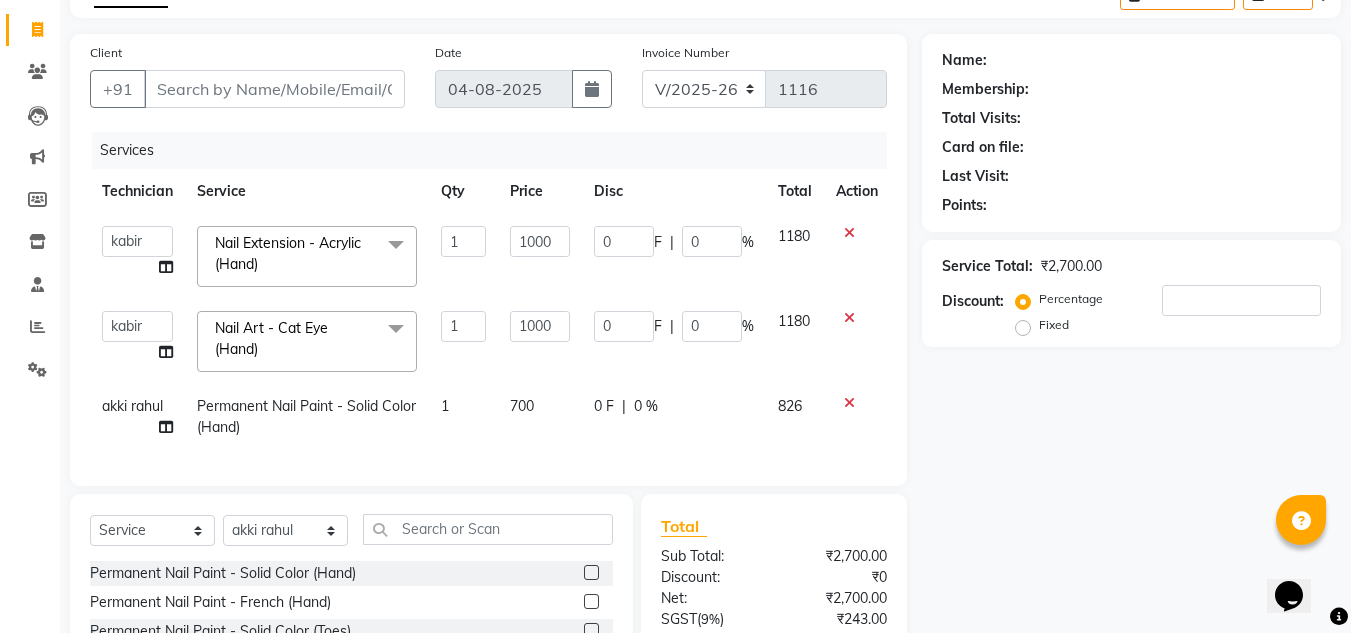select on "81673" 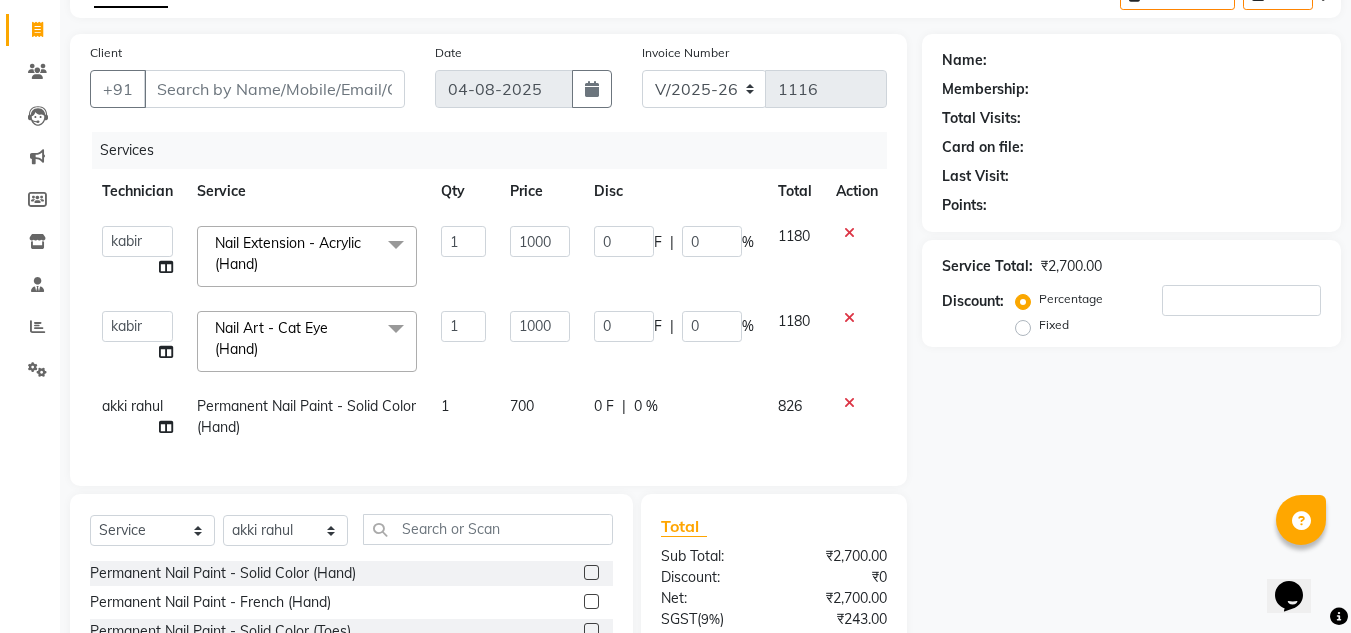 click on "akki rahul" 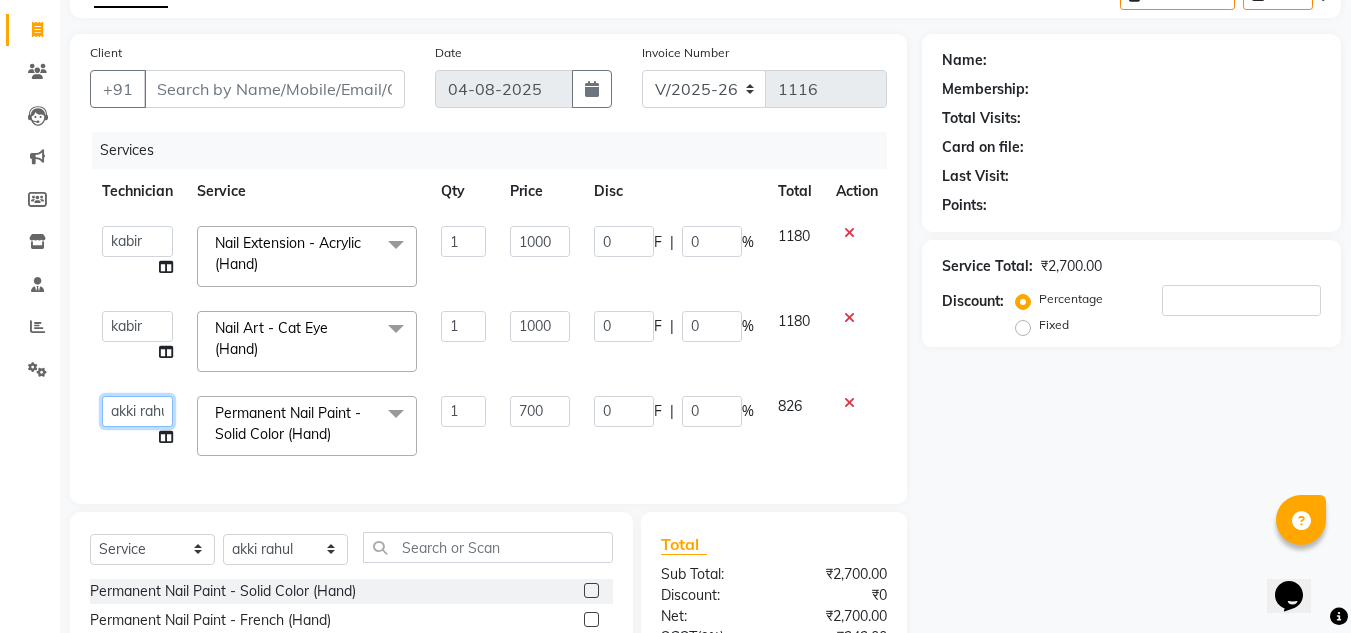 click on "[FIRST] [LAST]   [LAST] [LAST]   [FIRST]   [FIRST]   [FIRST]   [FIRST]    [FIRST]   Manager   [FIRST]" 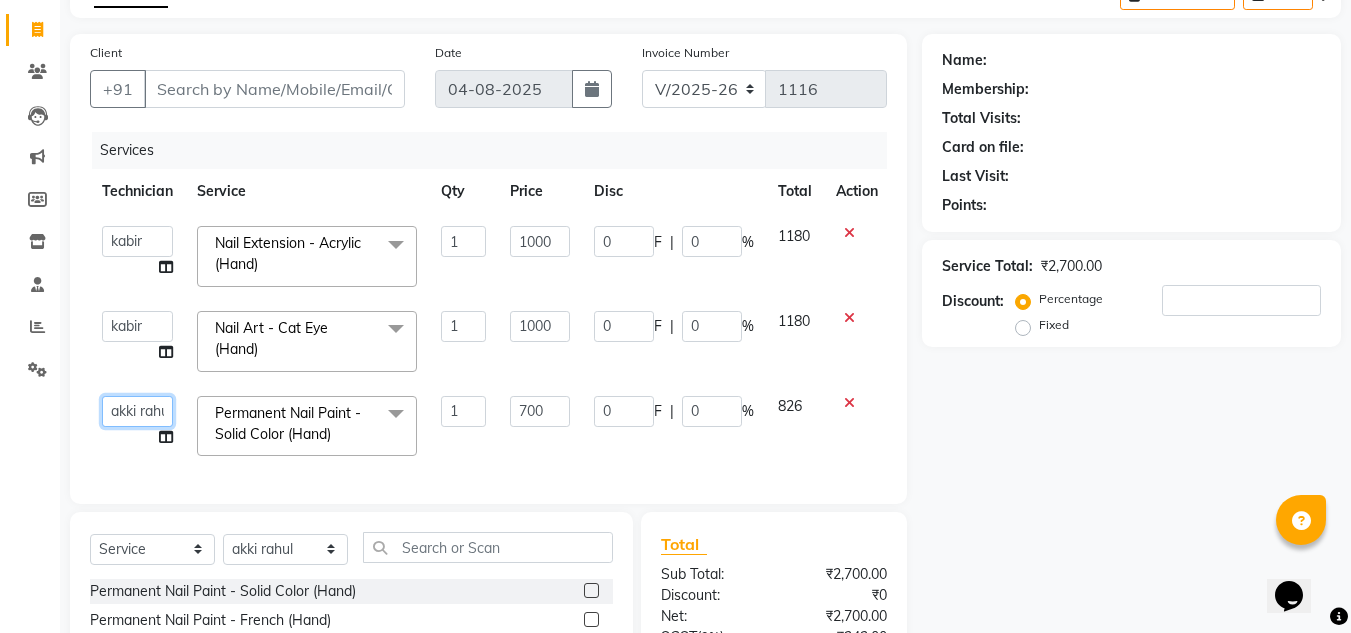 click on "[FIRST] [LAST]   [LAST] [LAST]   [FIRST]   [FIRST]   [FIRST]   [FIRST]    [FIRST]   Manager   [FIRST]" 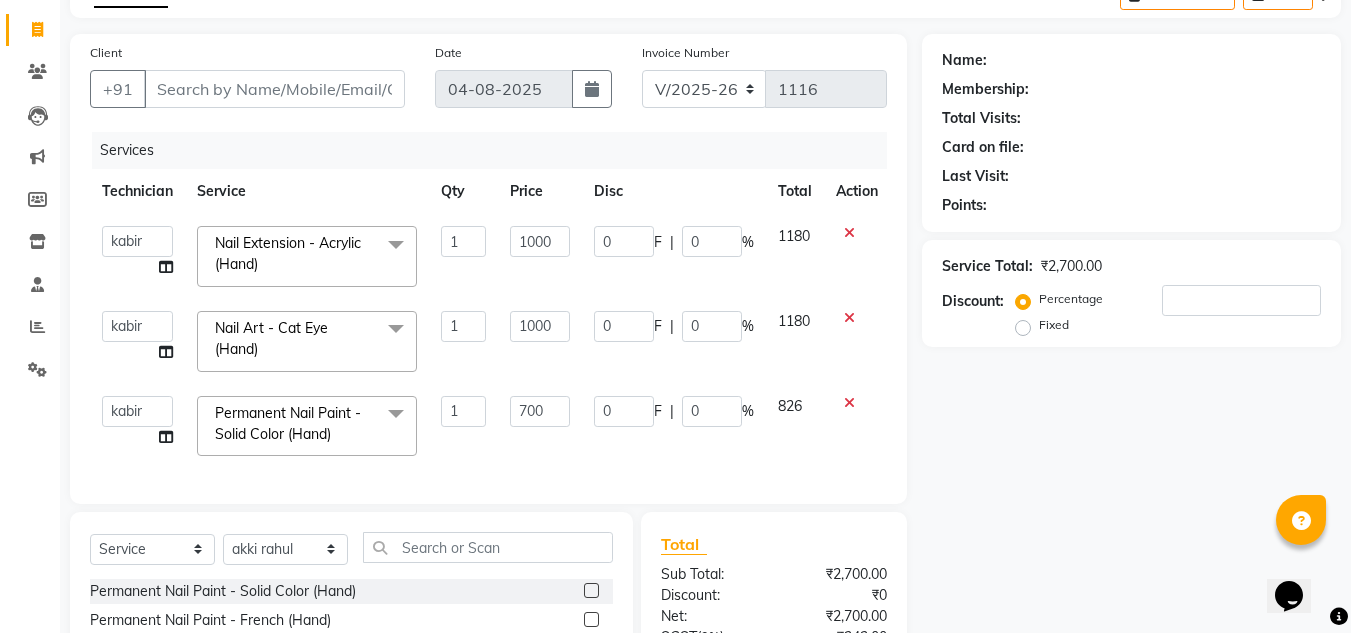 select on "81673" 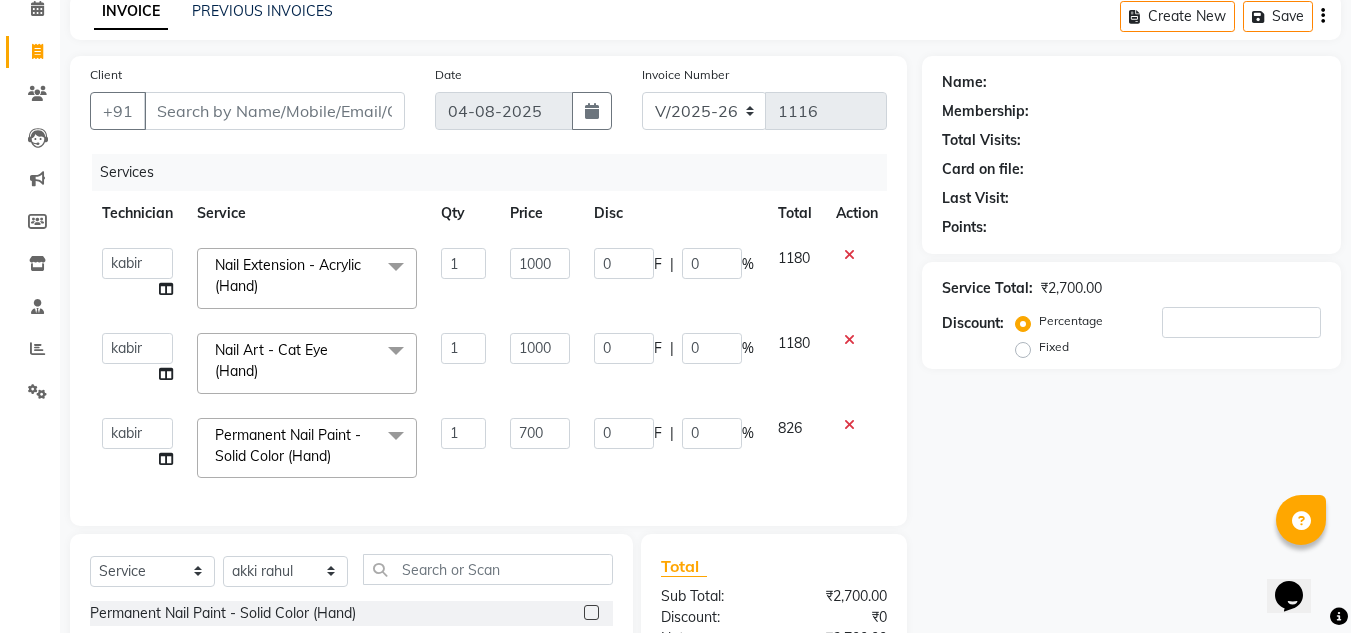 scroll, scrollTop: 95, scrollLeft: 0, axis: vertical 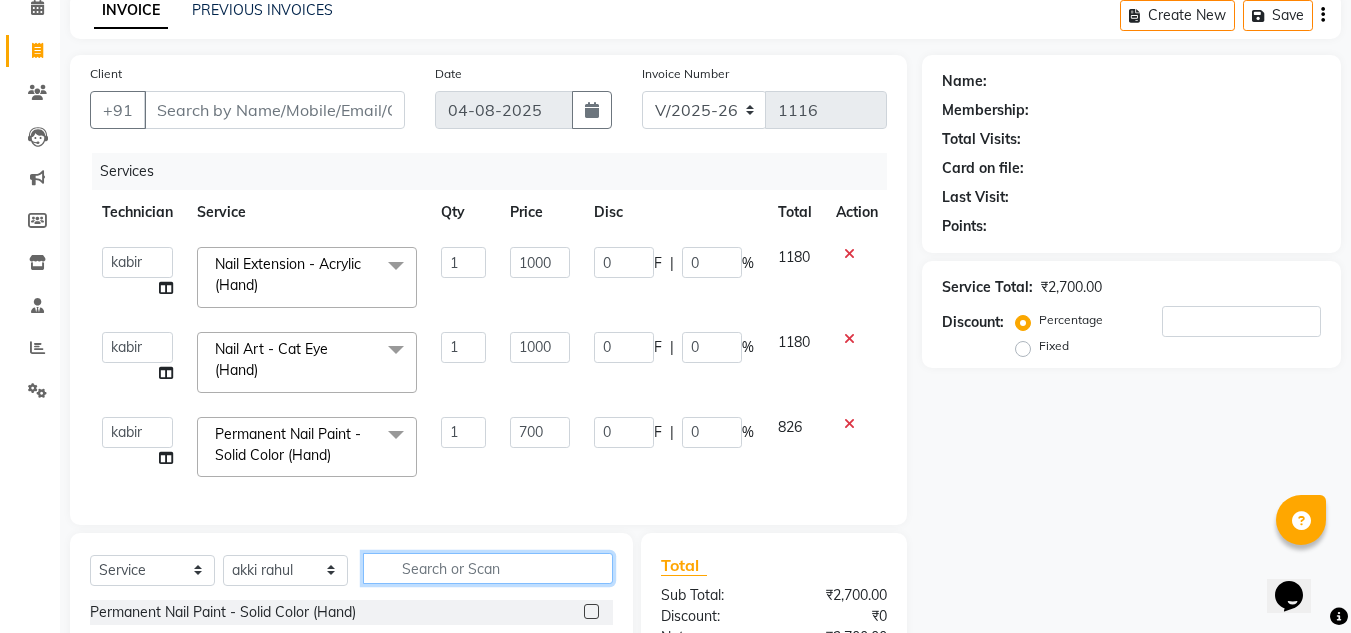 click 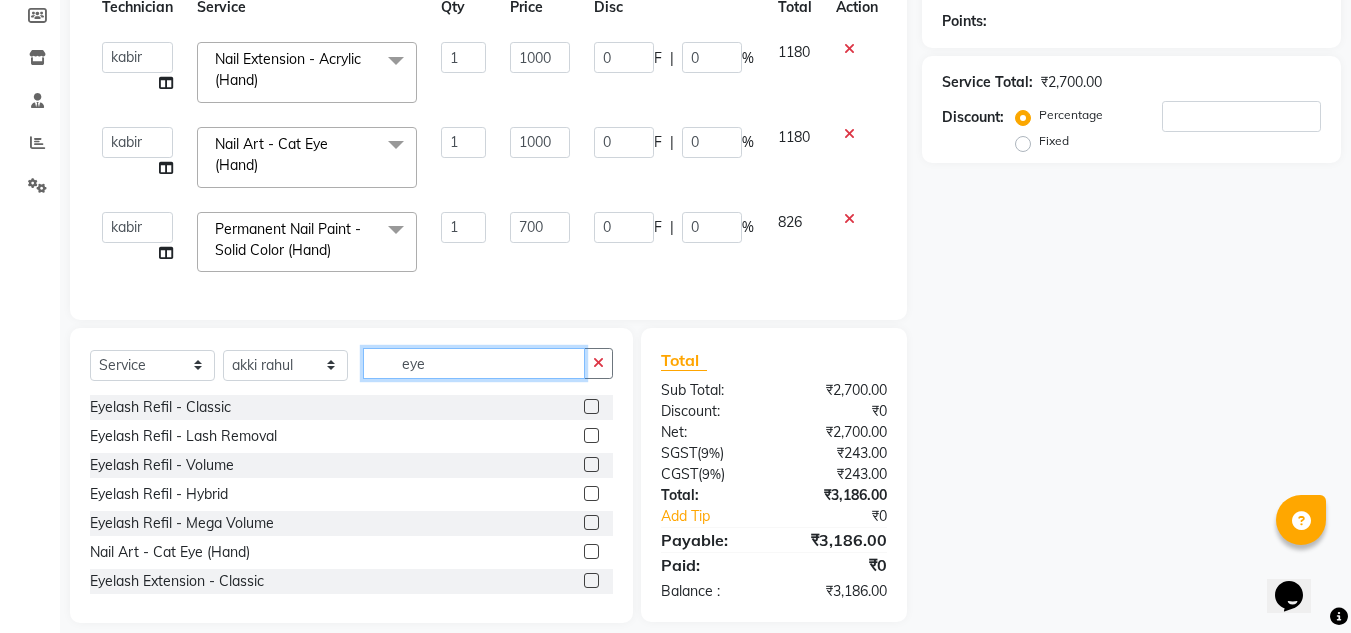 scroll, scrollTop: 335, scrollLeft: 0, axis: vertical 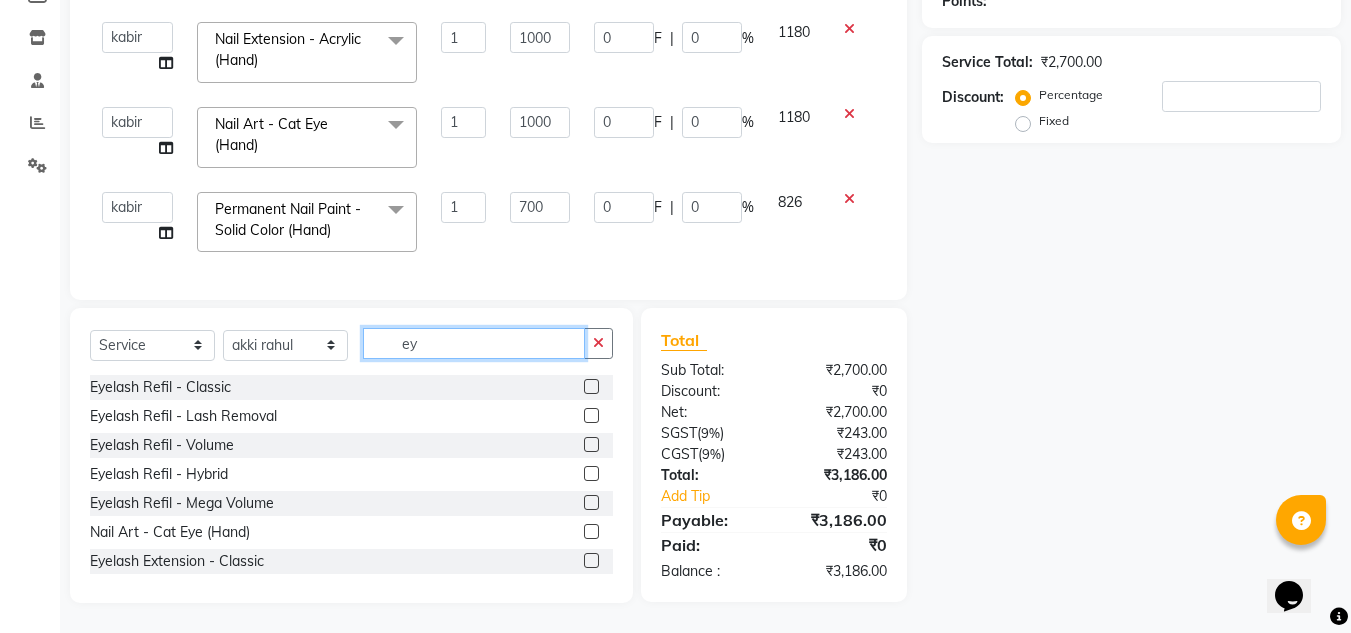type on "e" 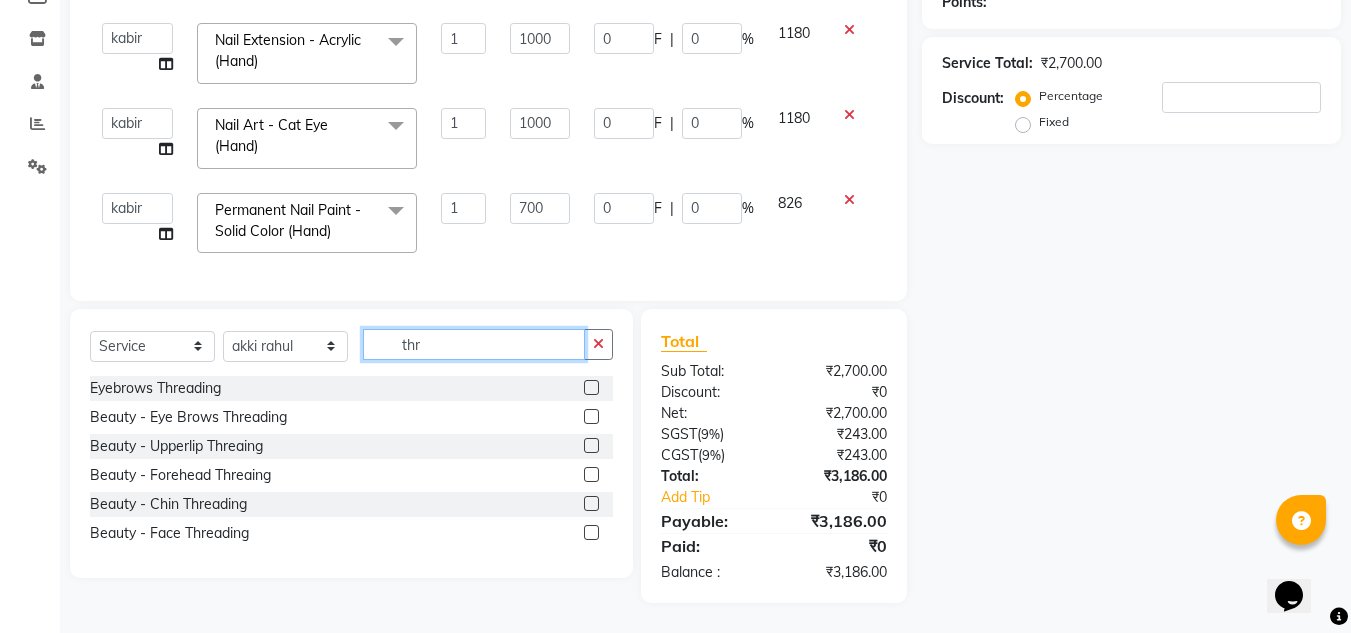 scroll, scrollTop: 334, scrollLeft: 0, axis: vertical 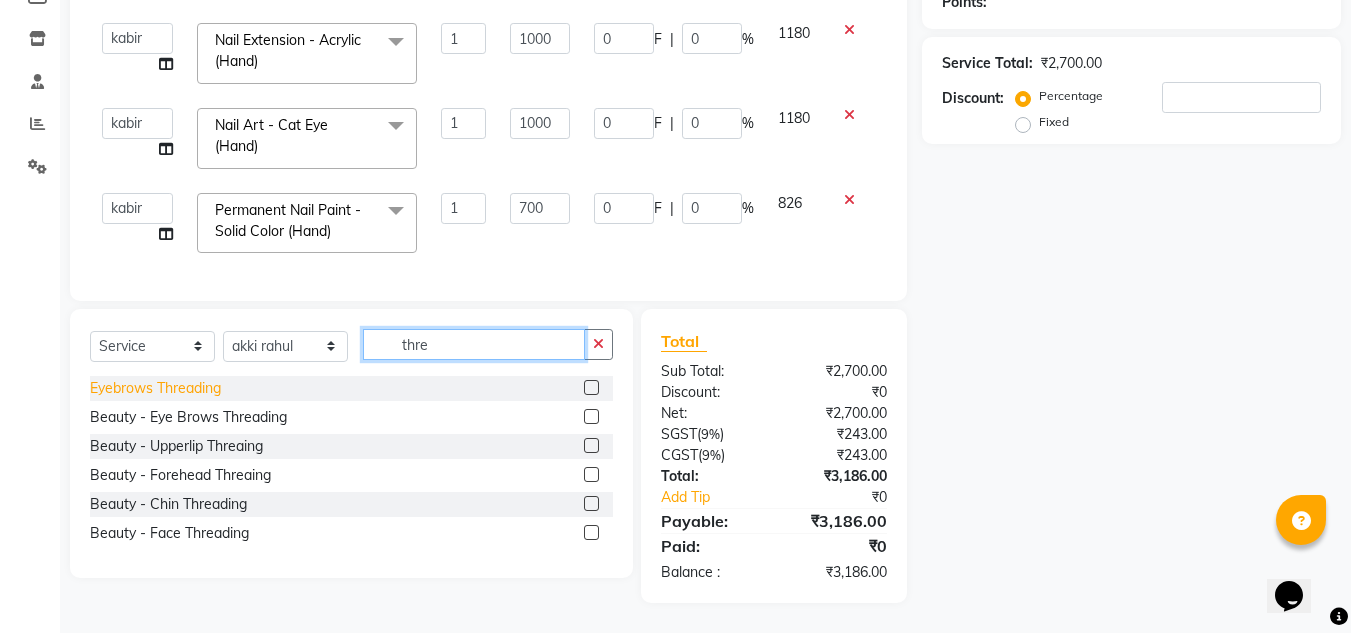 type on "thre" 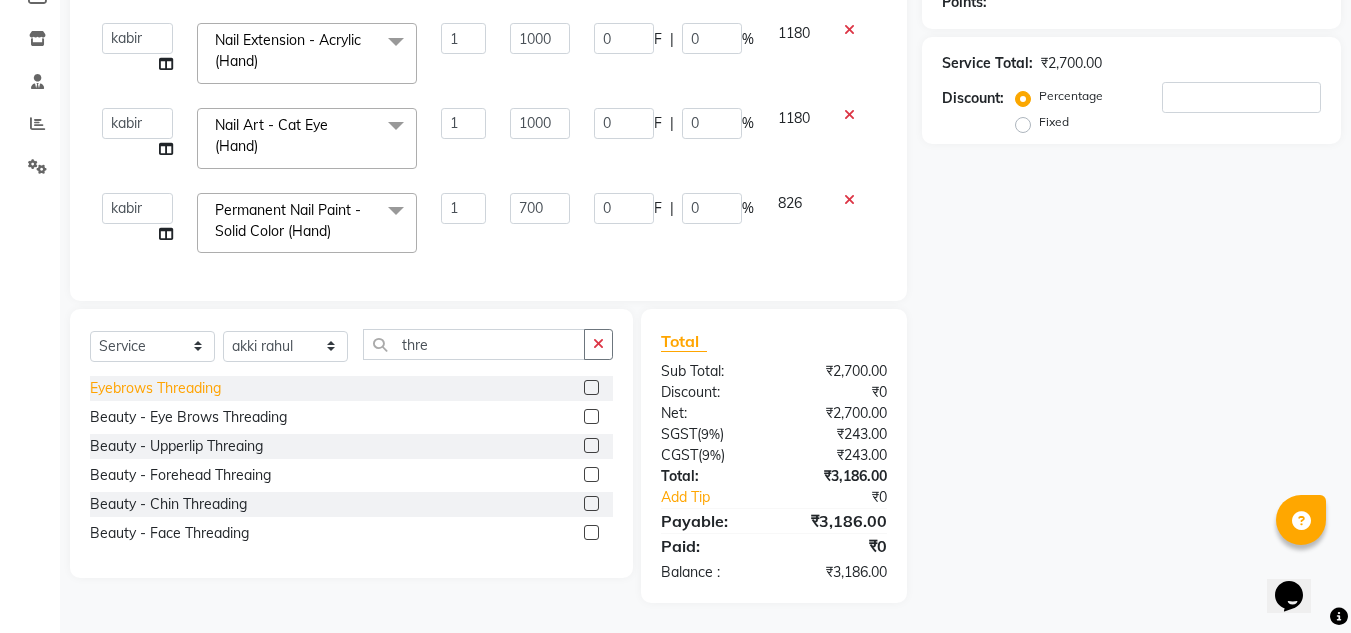 click on "Eyebrows Threading" 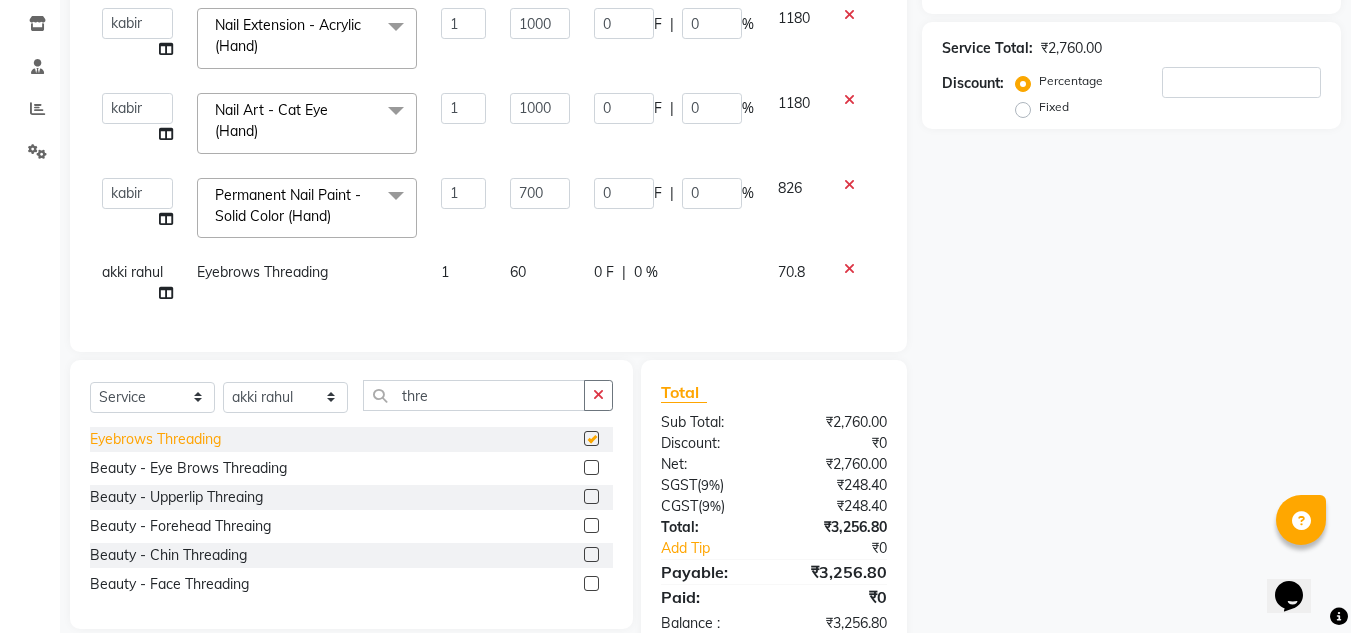 checkbox on "false" 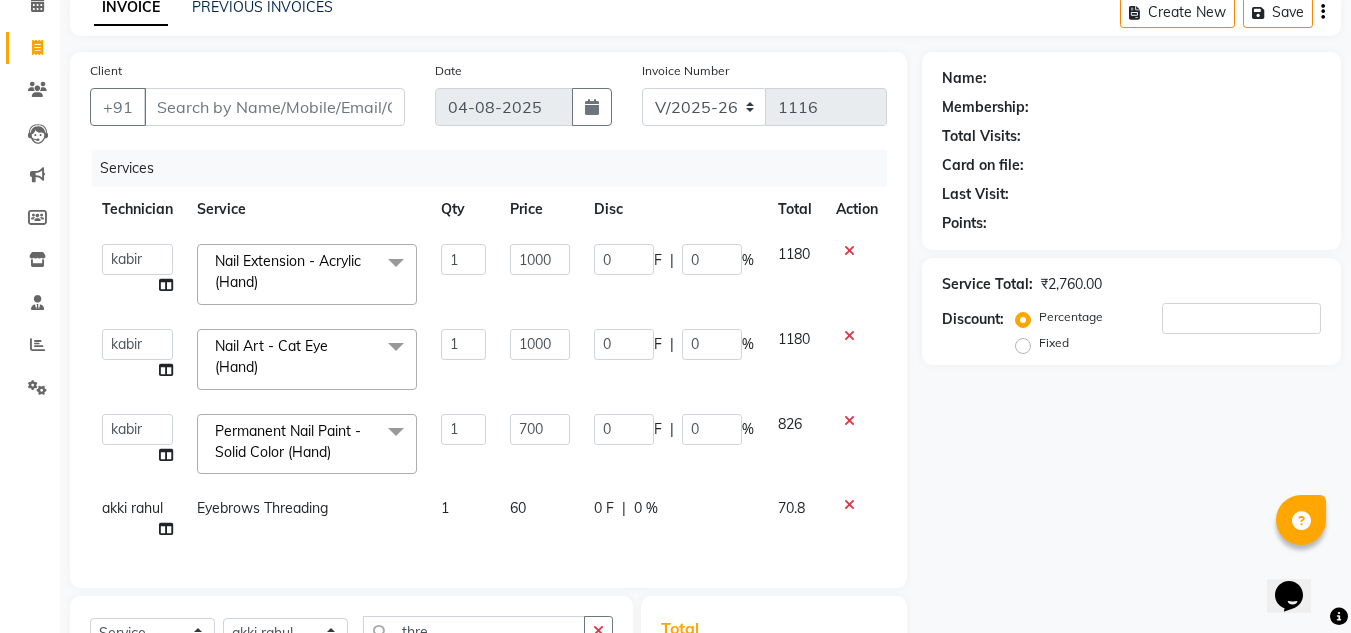 scroll, scrollTop: 97, scrollLeft: 0, axis: vertical 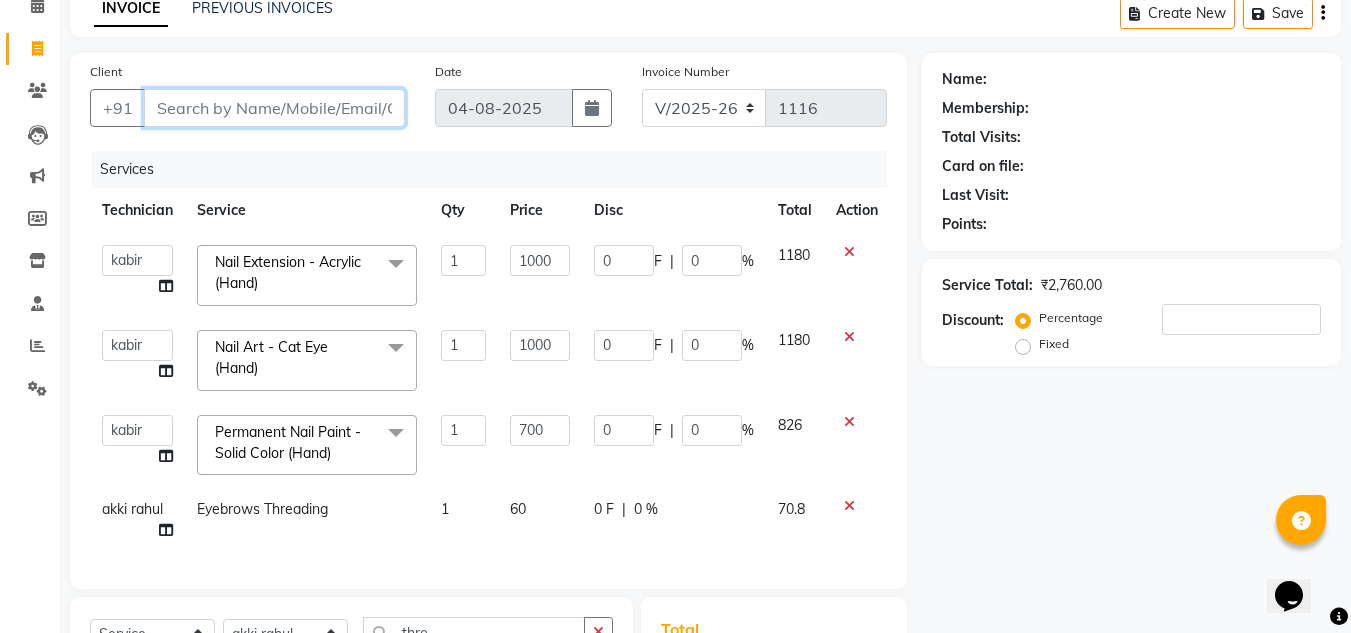 click on "Client" at bounding box center (274, 108) 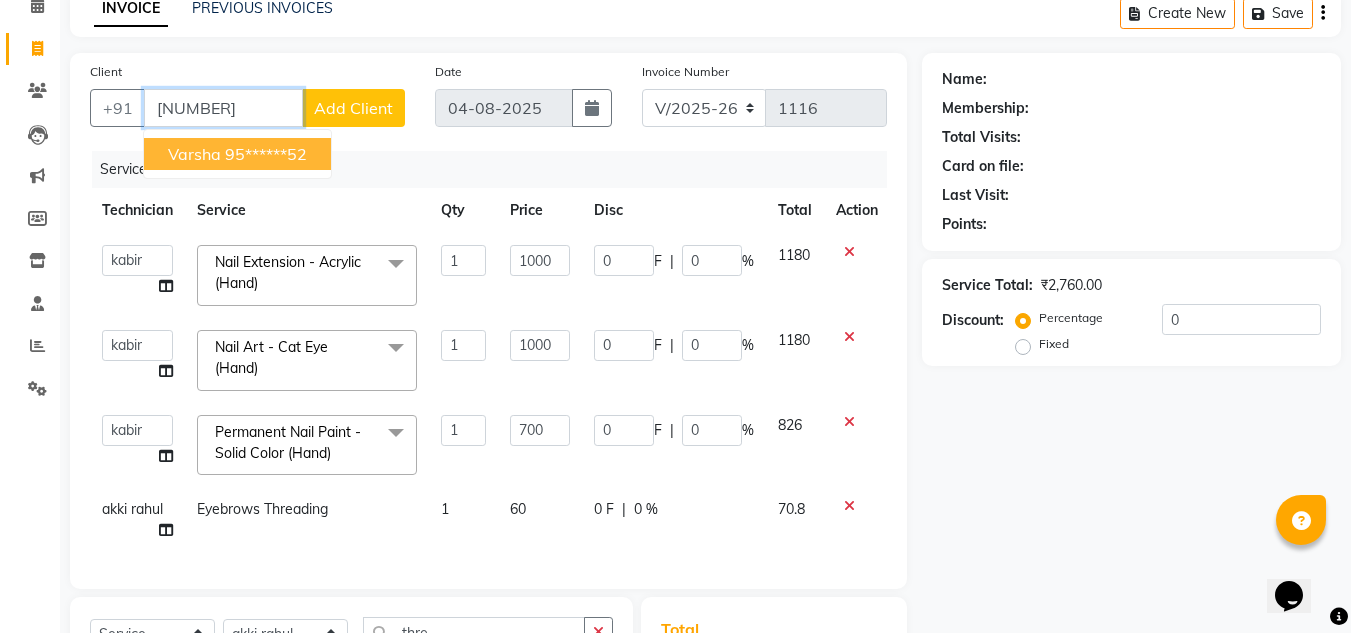 click on "[FIRST] [PHONE]" at bounding box center (237, 154) 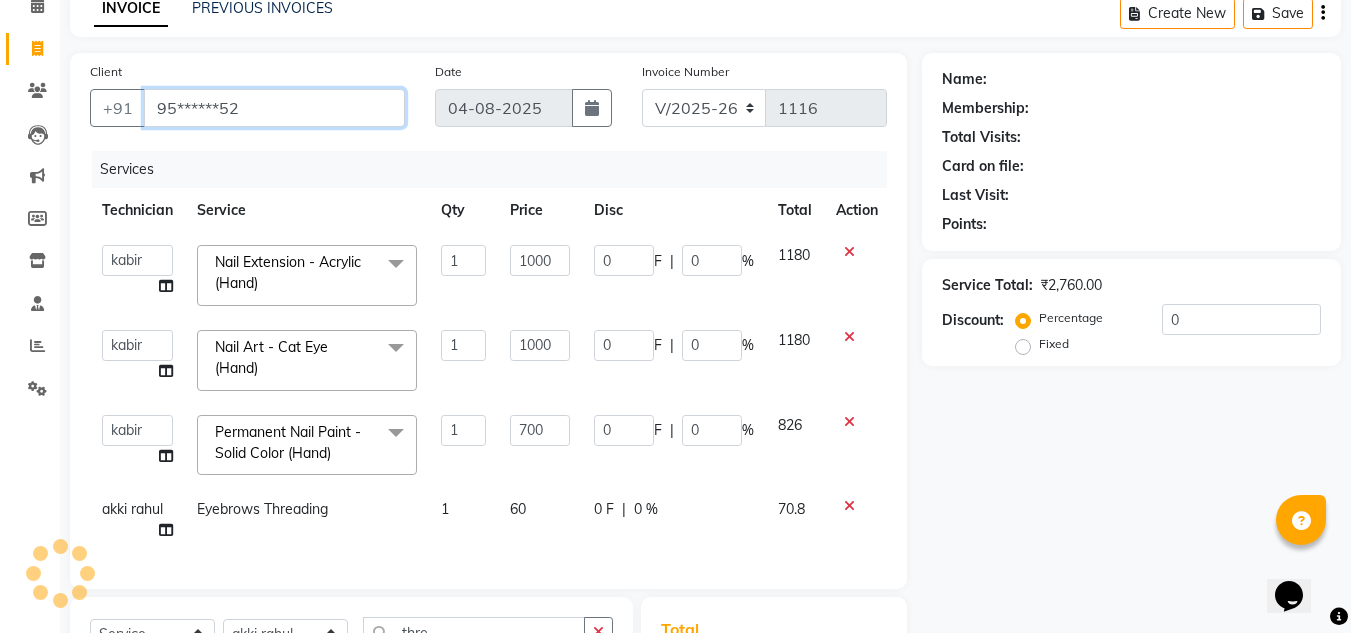 type on "95******52" 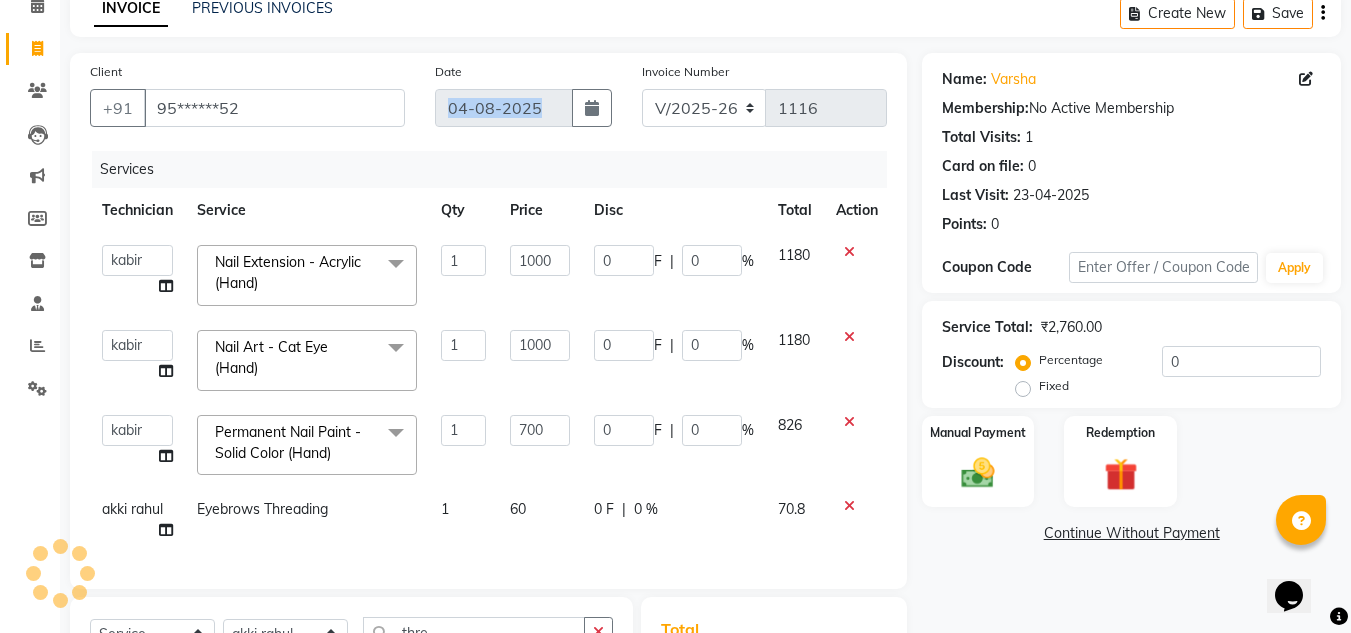 drag, startPoint x: 591, startPoint y: 234, endPoint x: 566, endPoint y: 54, distance: 181.72781 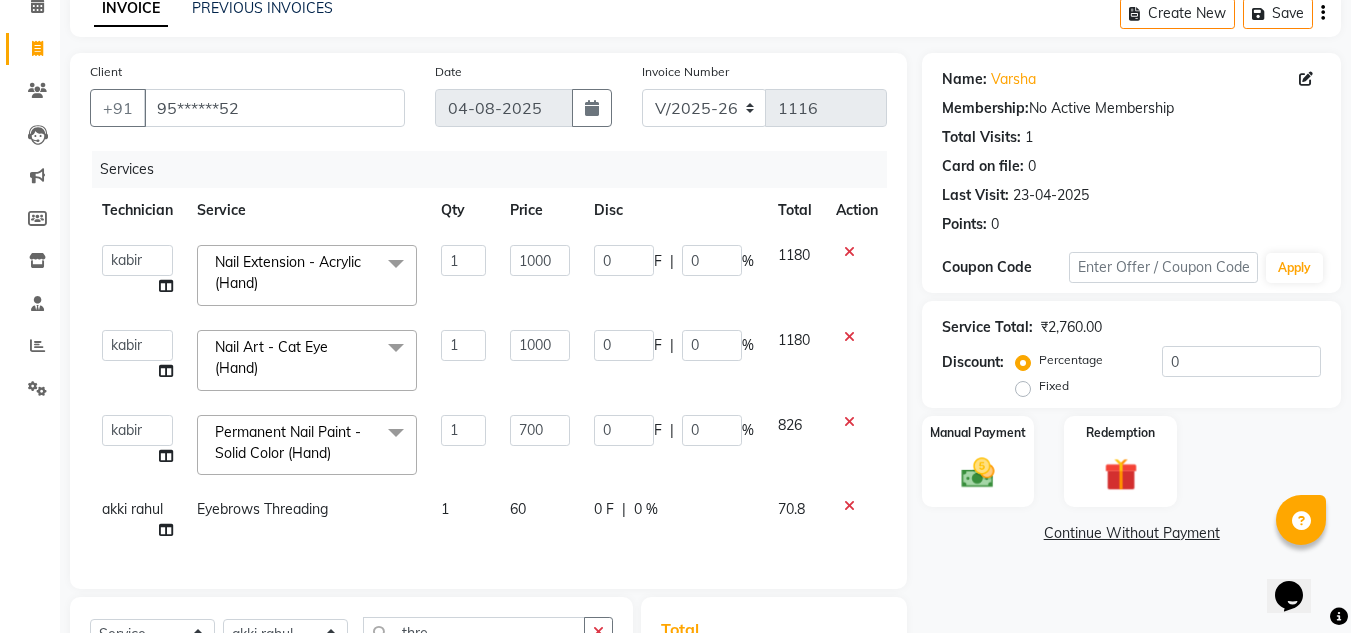click on "Services" 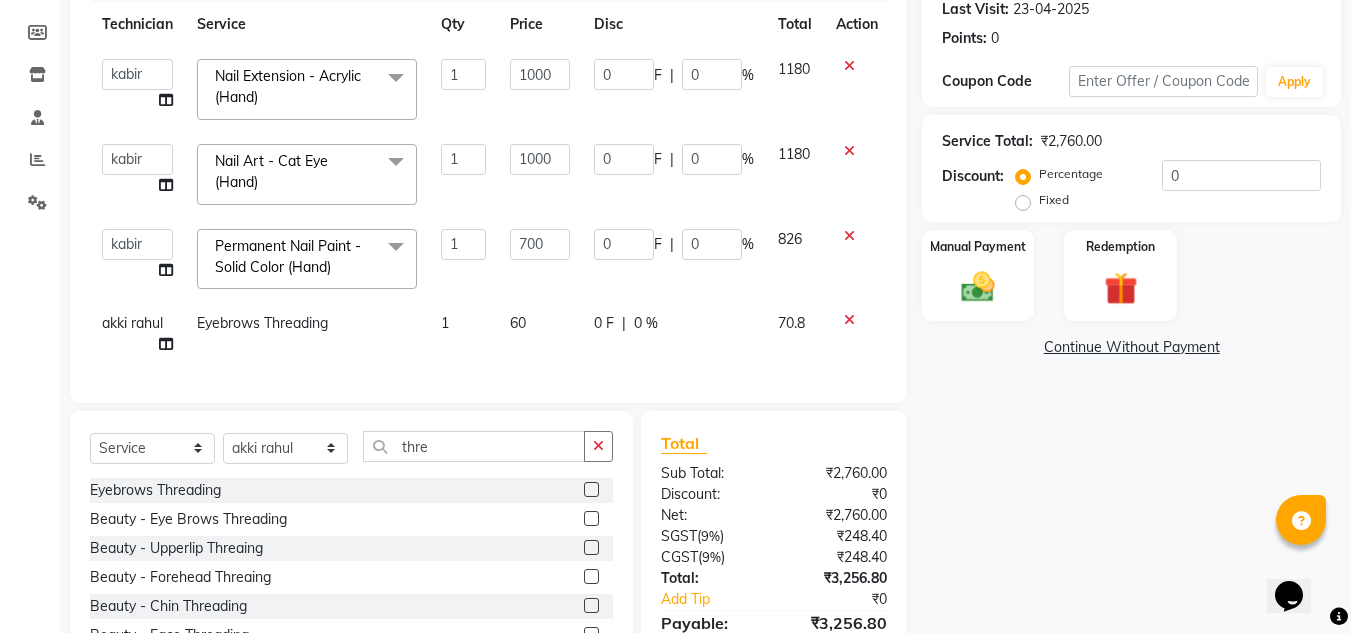 scroll, scrollTop: 400, scrollLeft: 0, axis: vertical 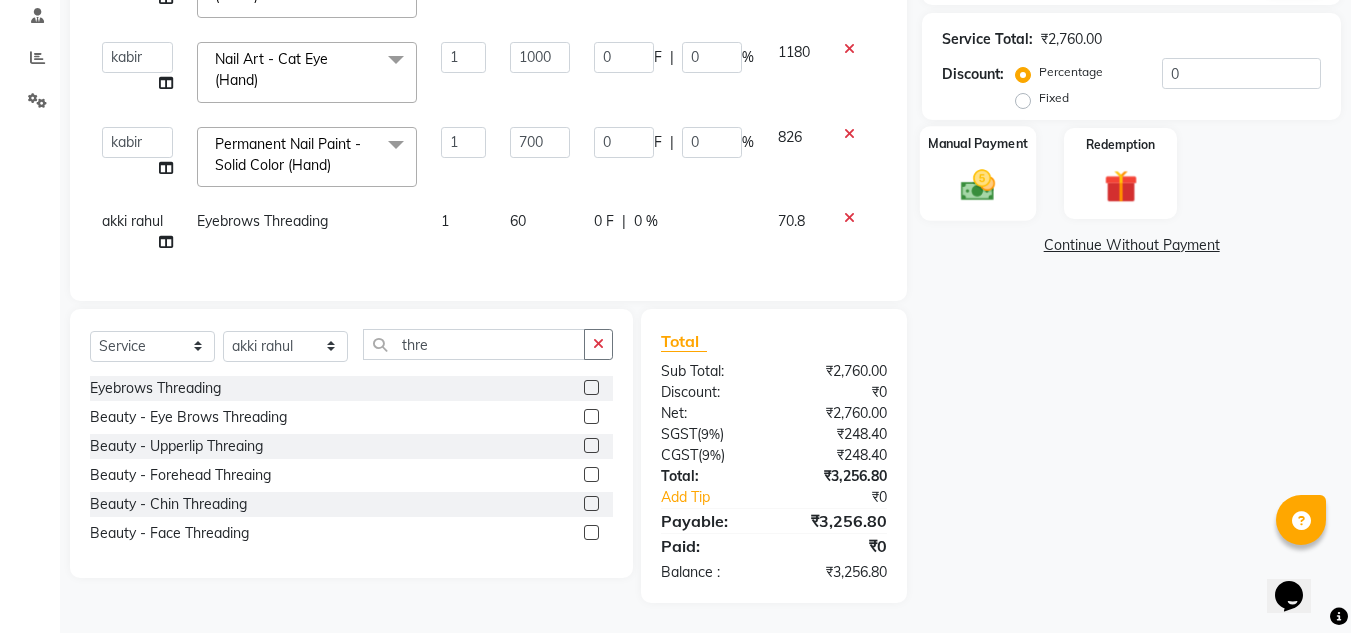 click 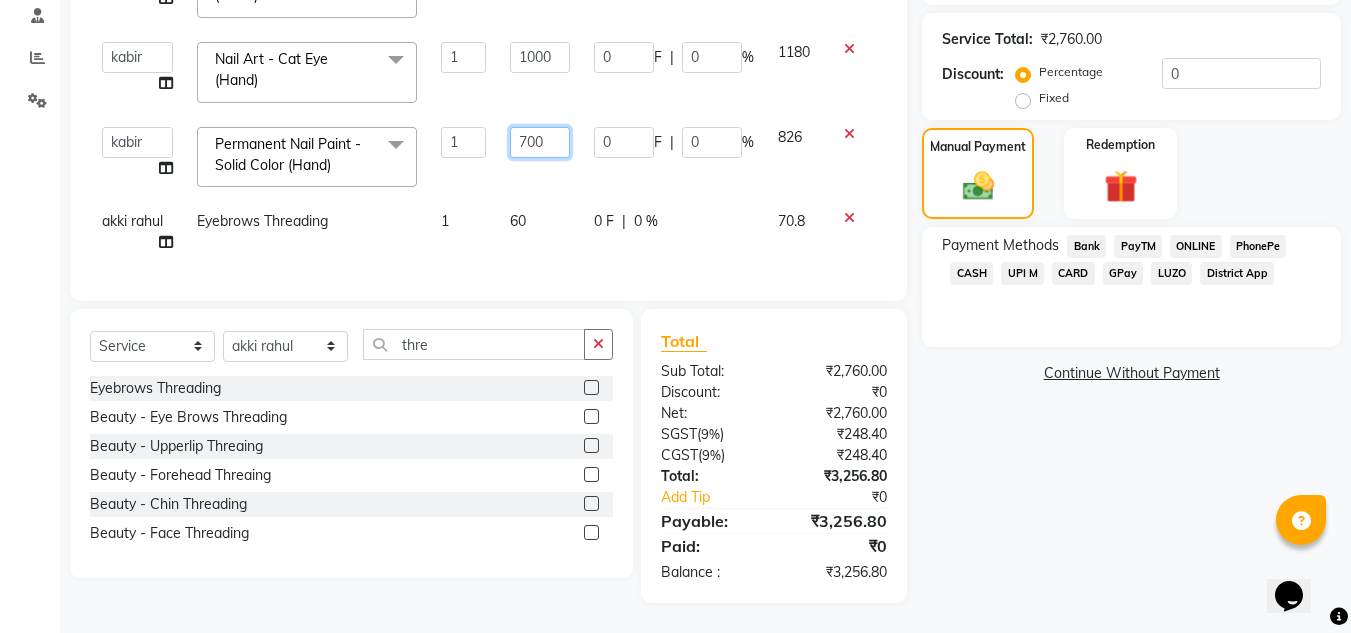 click on "700" 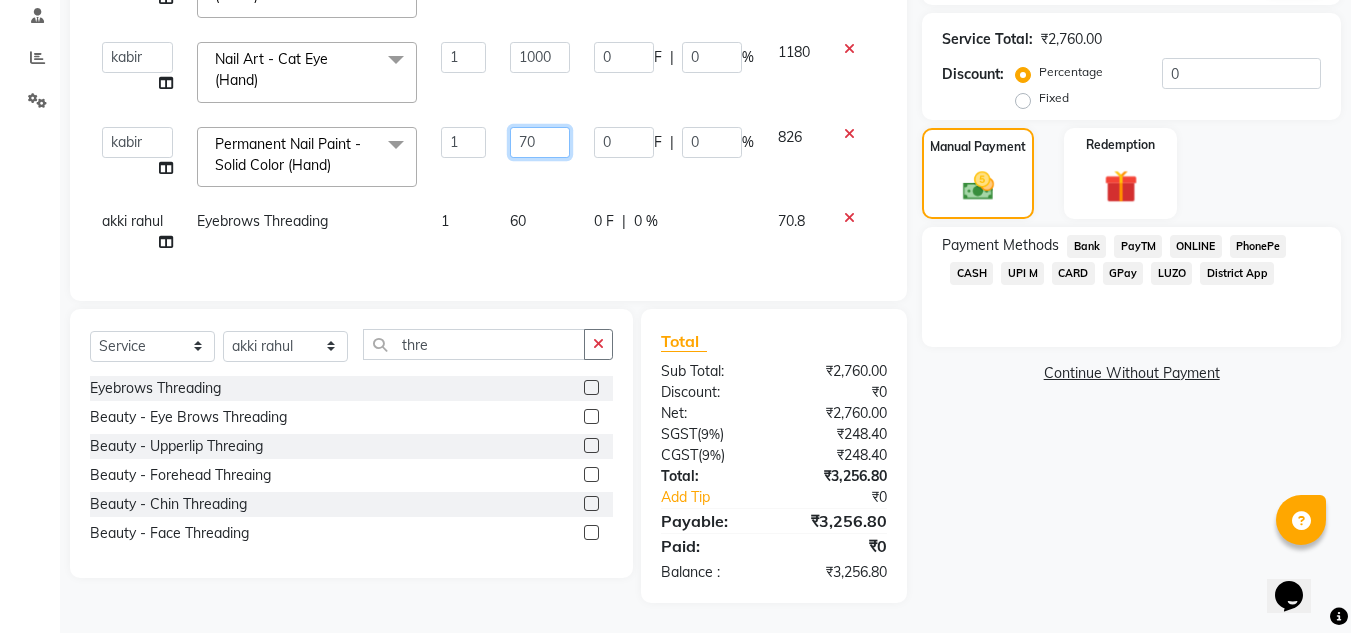 type on "7" 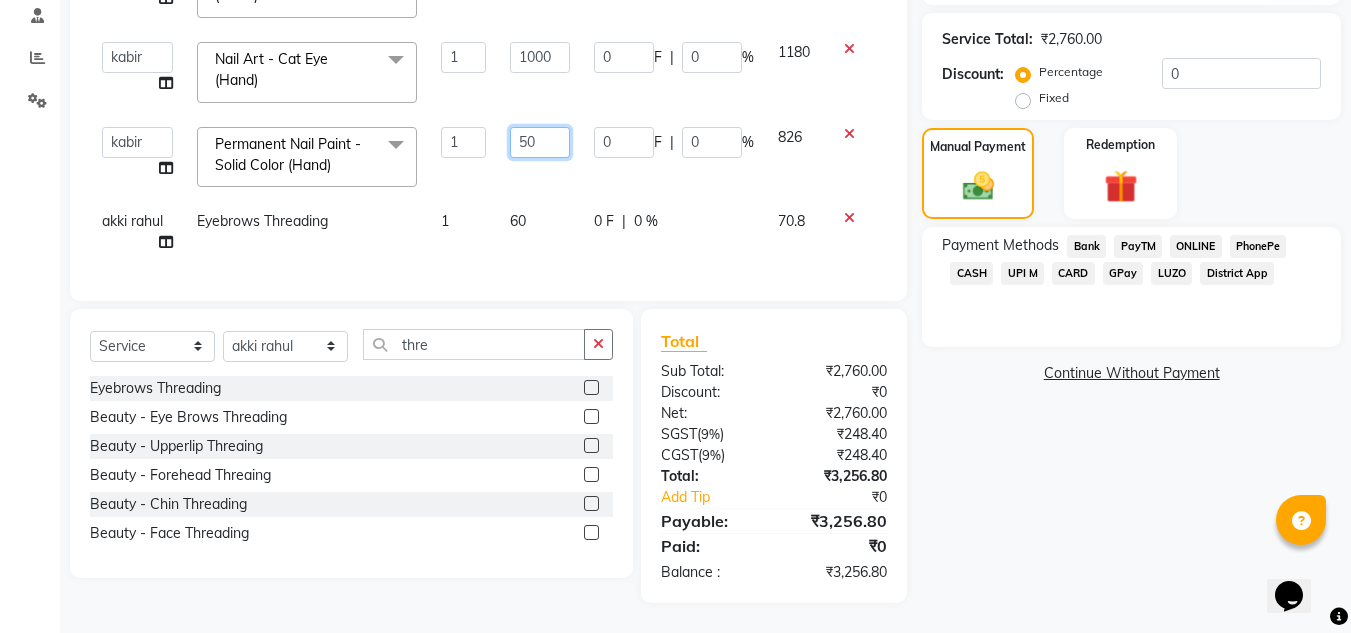 type on "500" 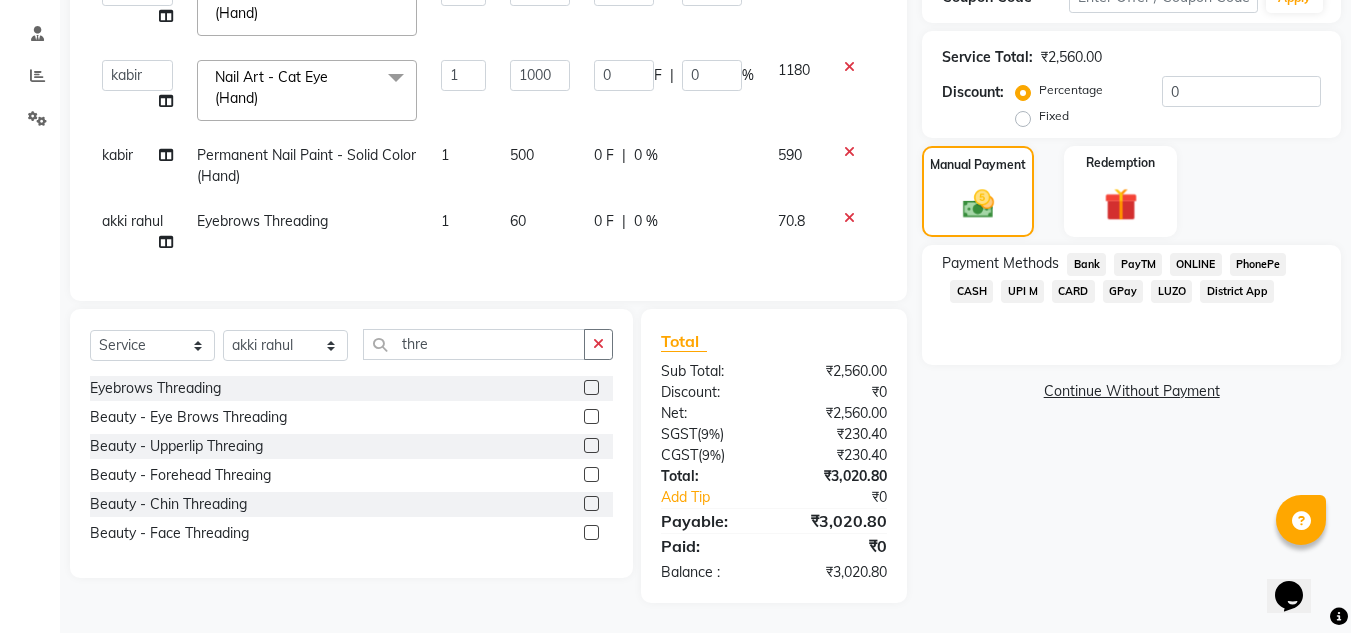 click on "70.8" 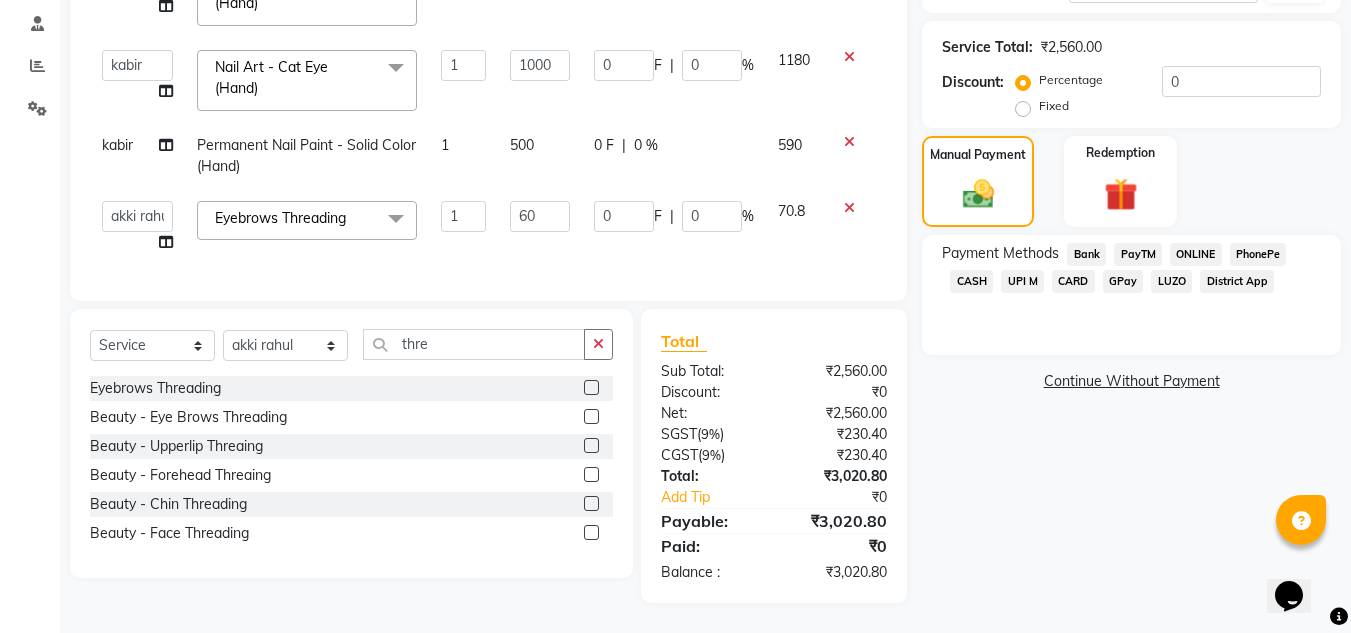 scroll, scrollTop: 392, scrollLeft: 0, axis: vertical 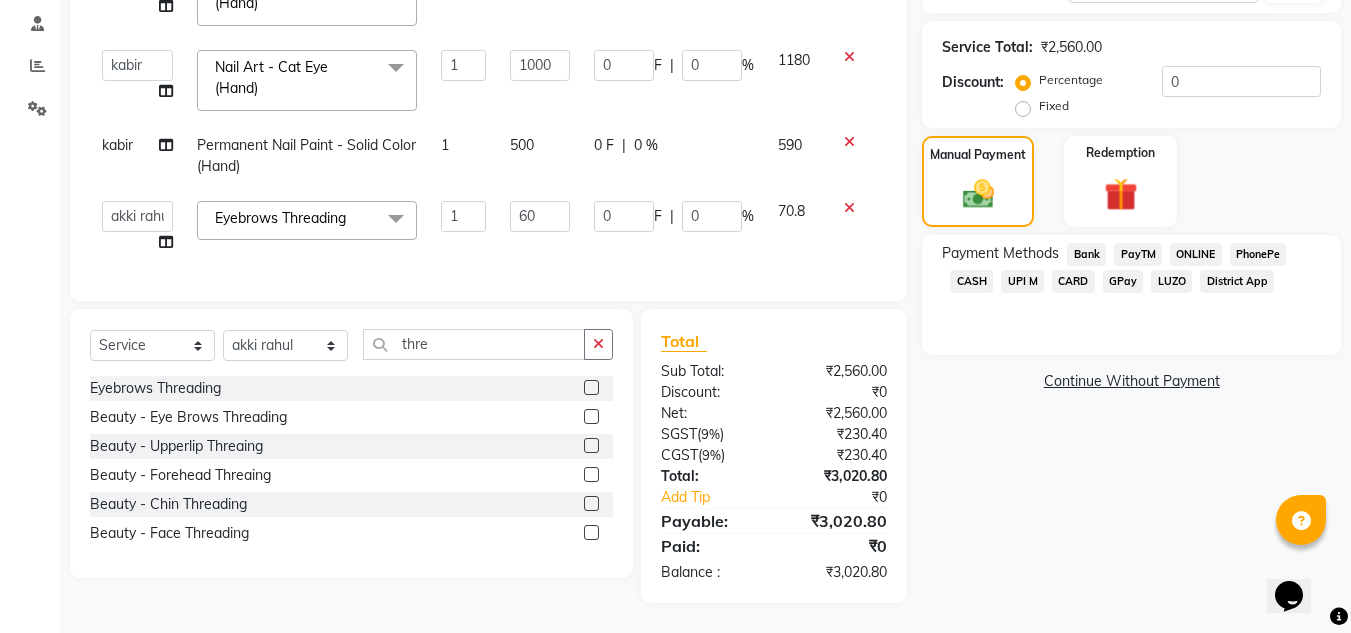 click on "ONLINE" 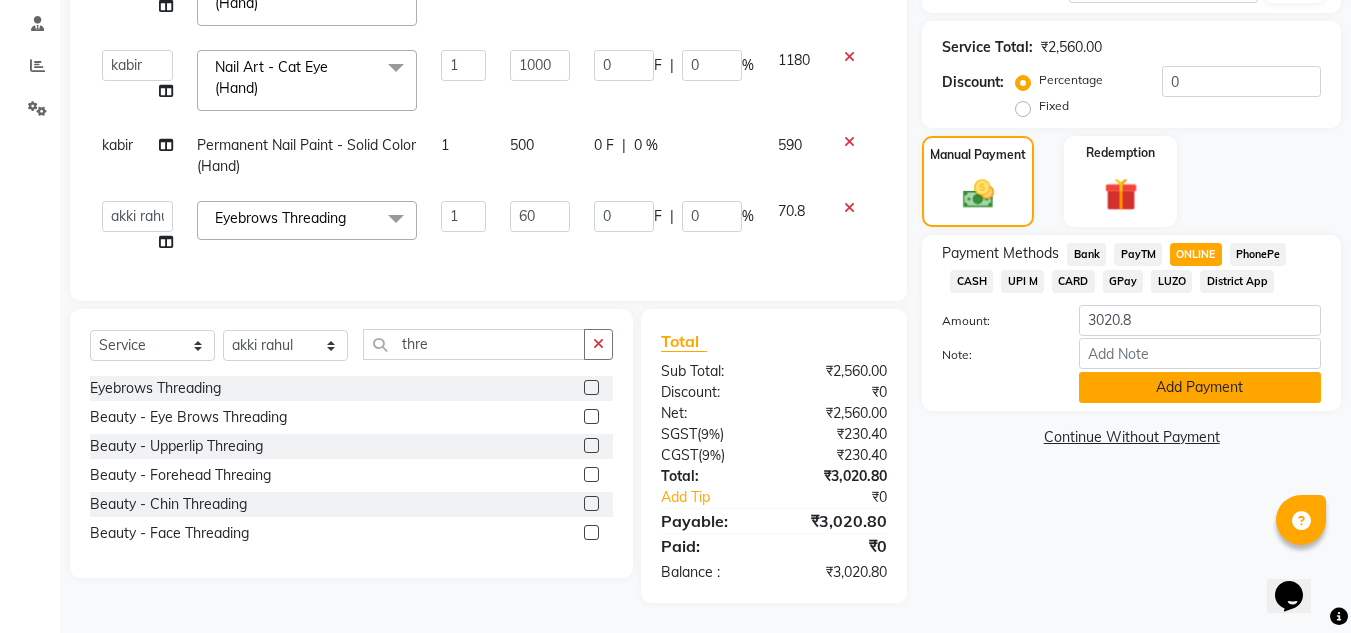 click on "Add Payment" 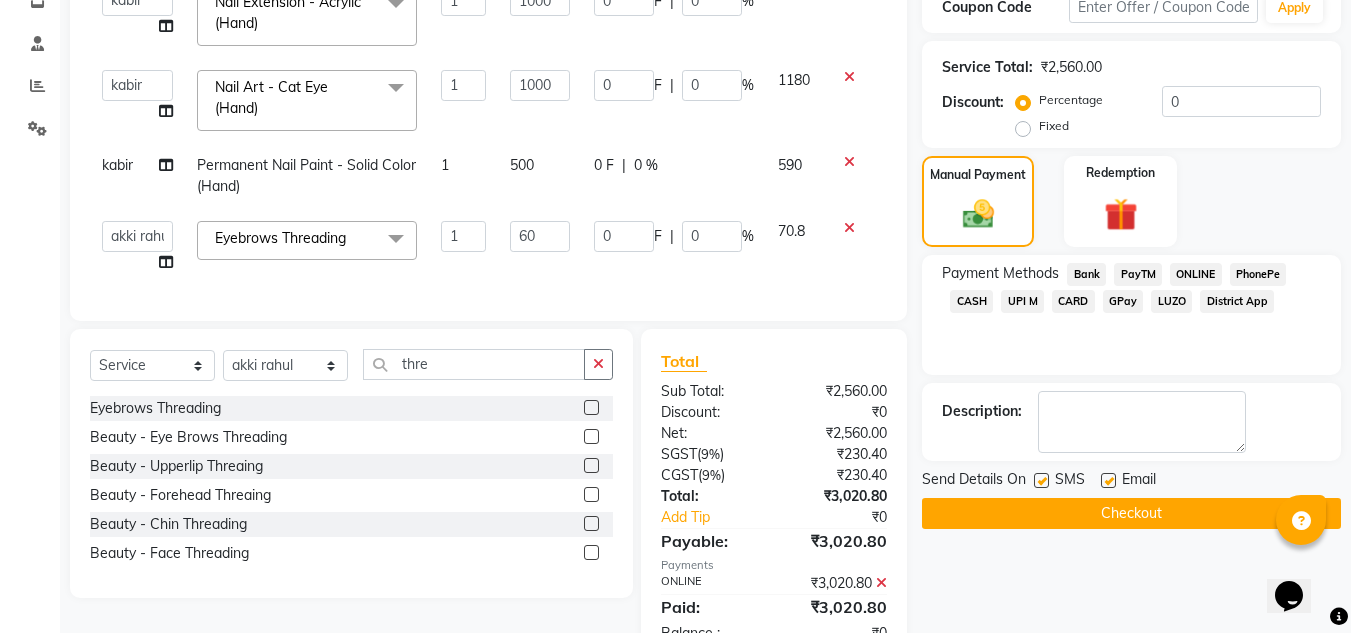 scroll, scrollTop: 365, scrollLeft: 0, axis: vertical 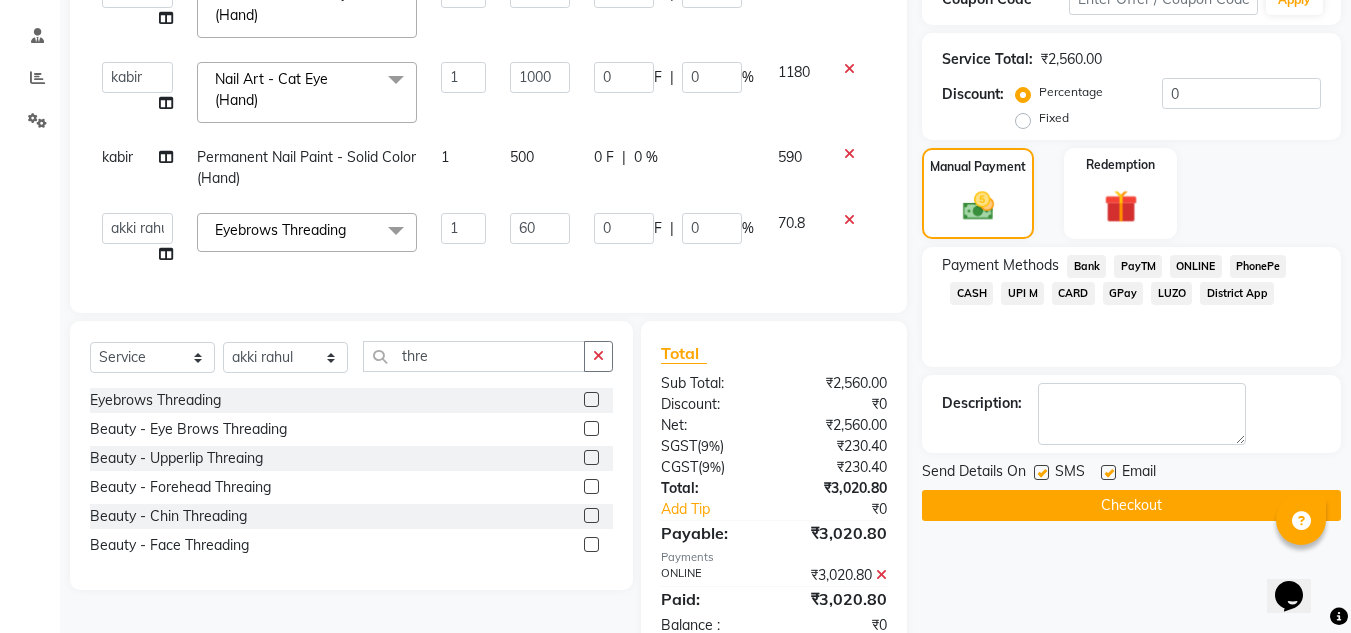 click on "Checkout" 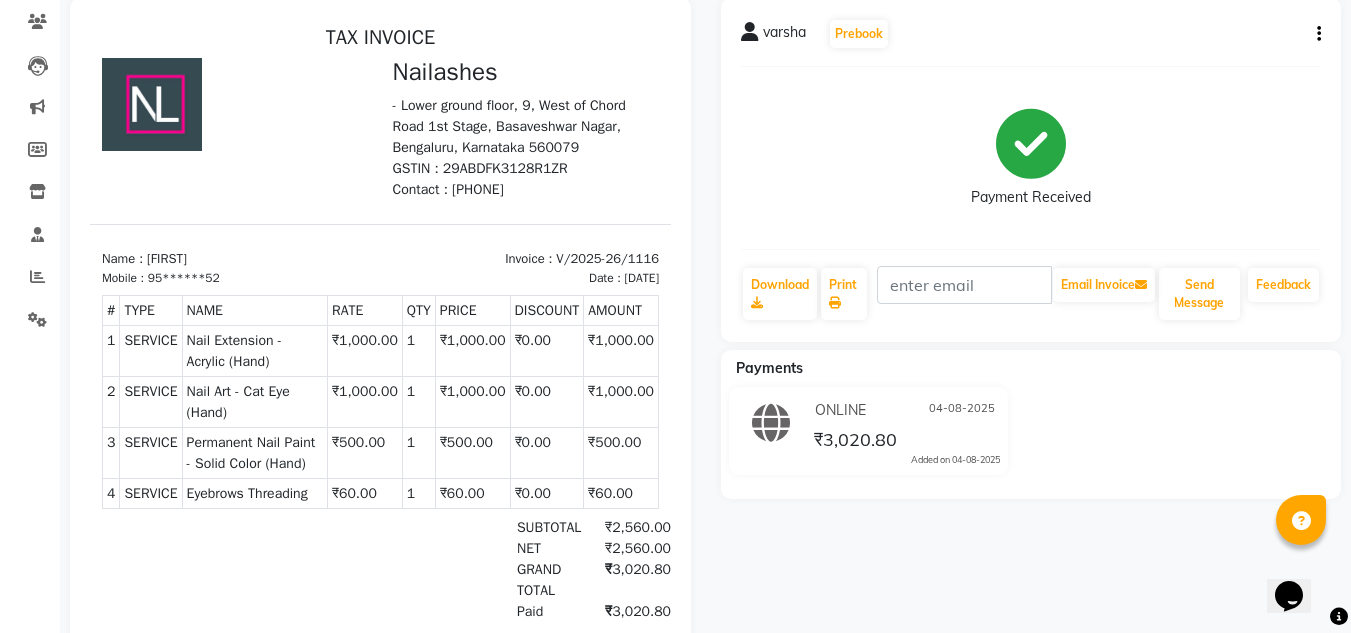 scroll, scrollTop: 0, scrollLeft: 0, axis: both 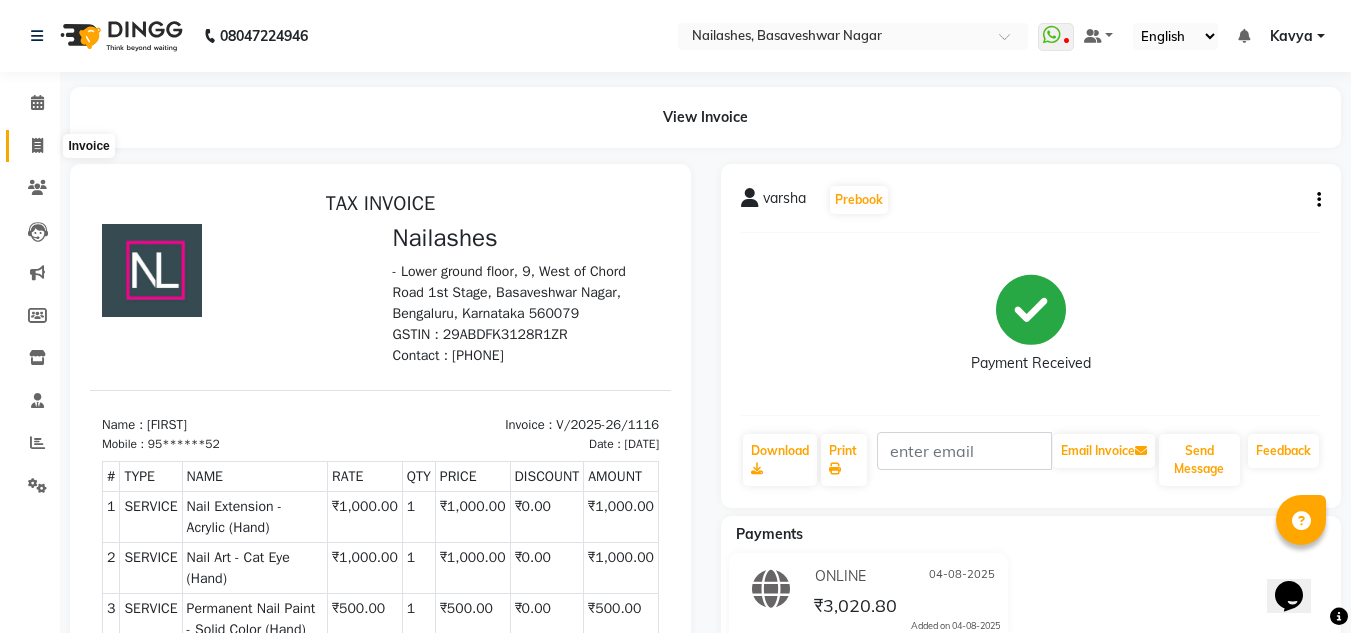 click 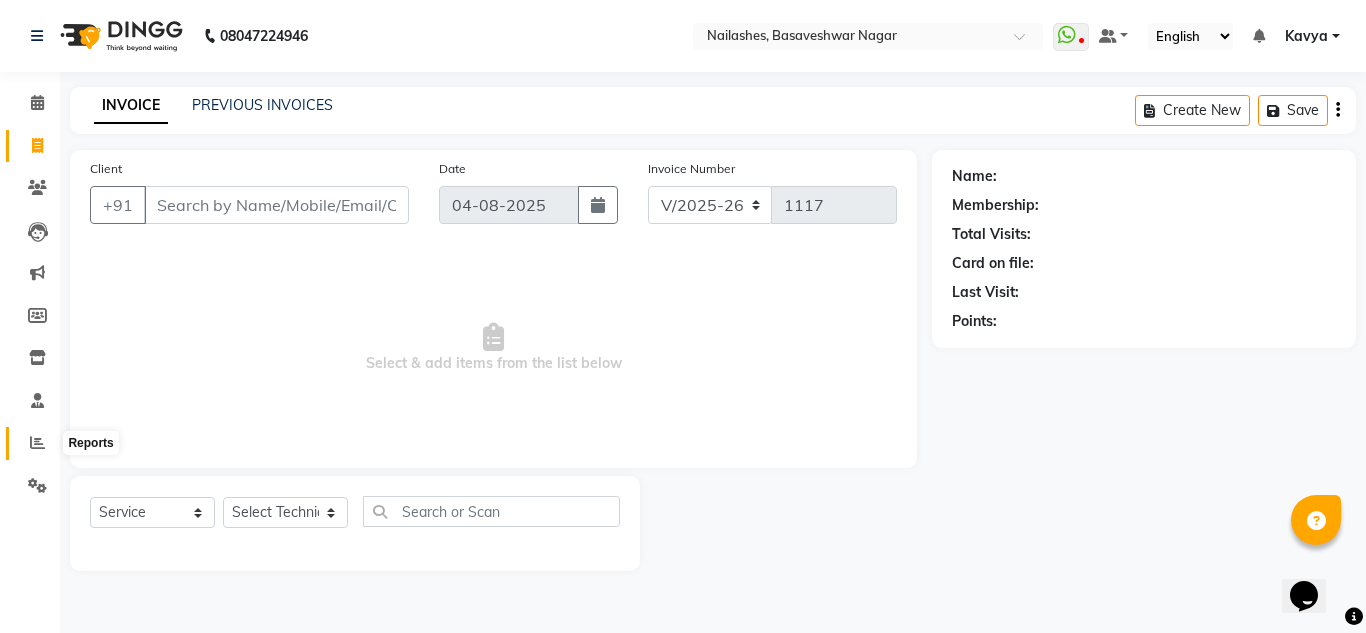 click 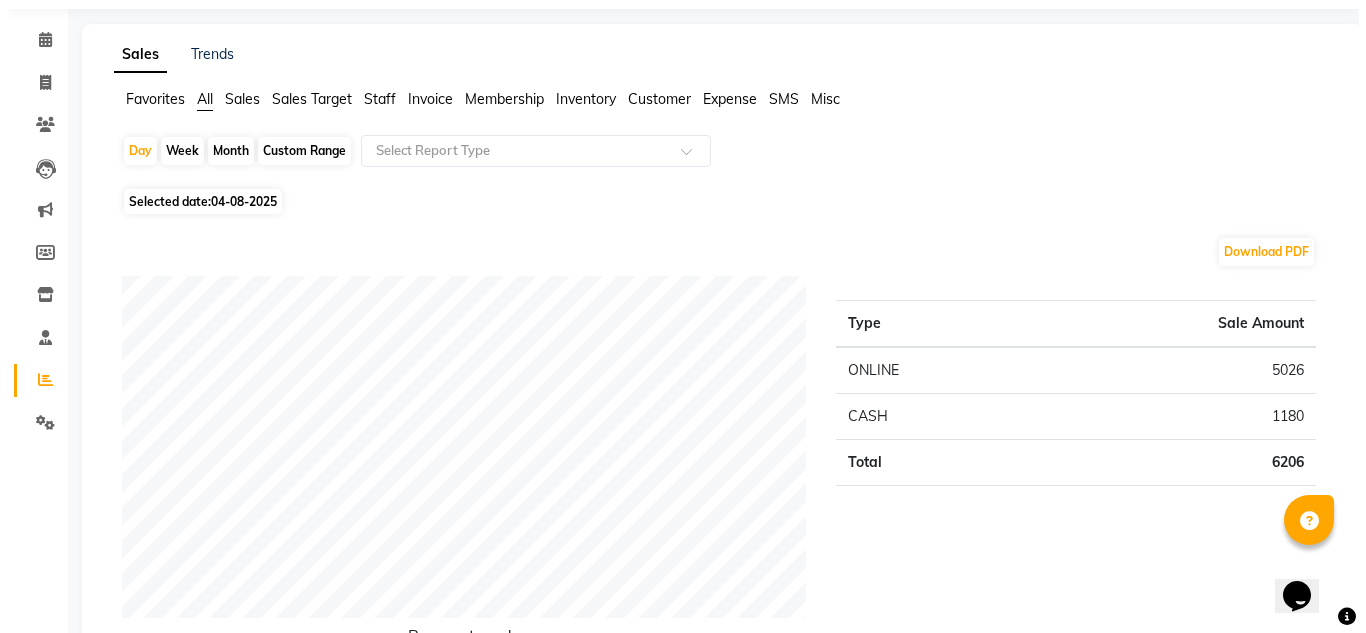 scroll, scrollTop: 0, scrollLeft: 0, axis: both 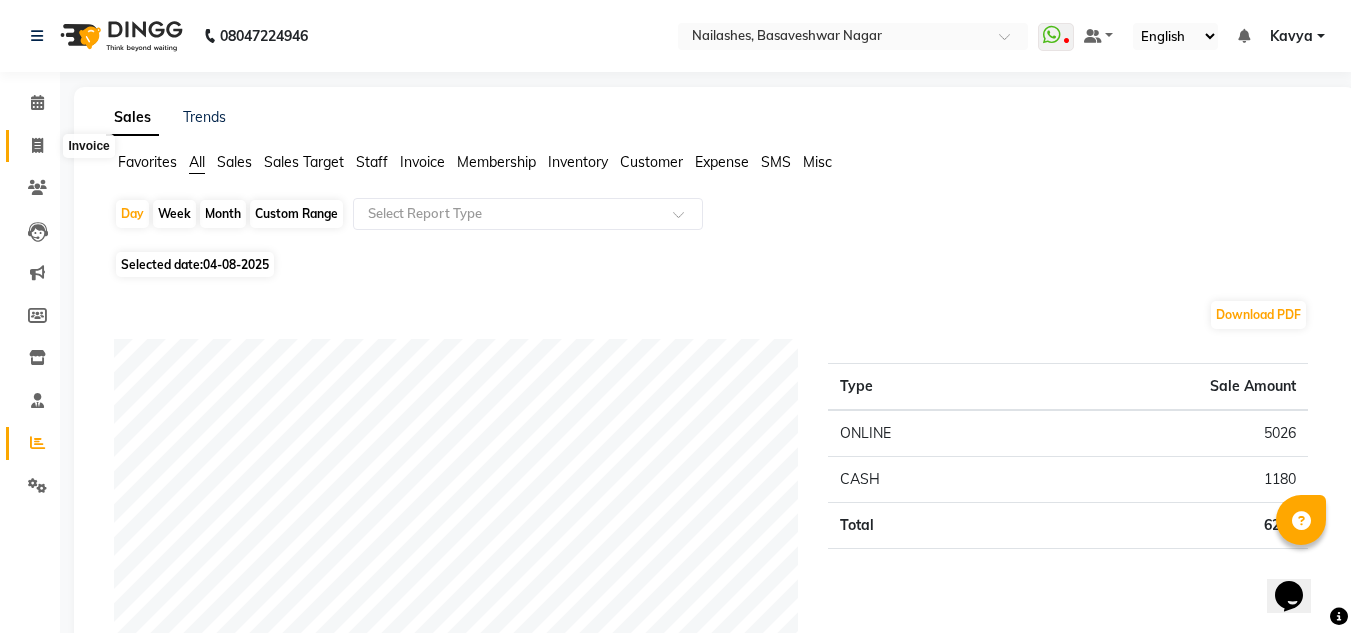 click 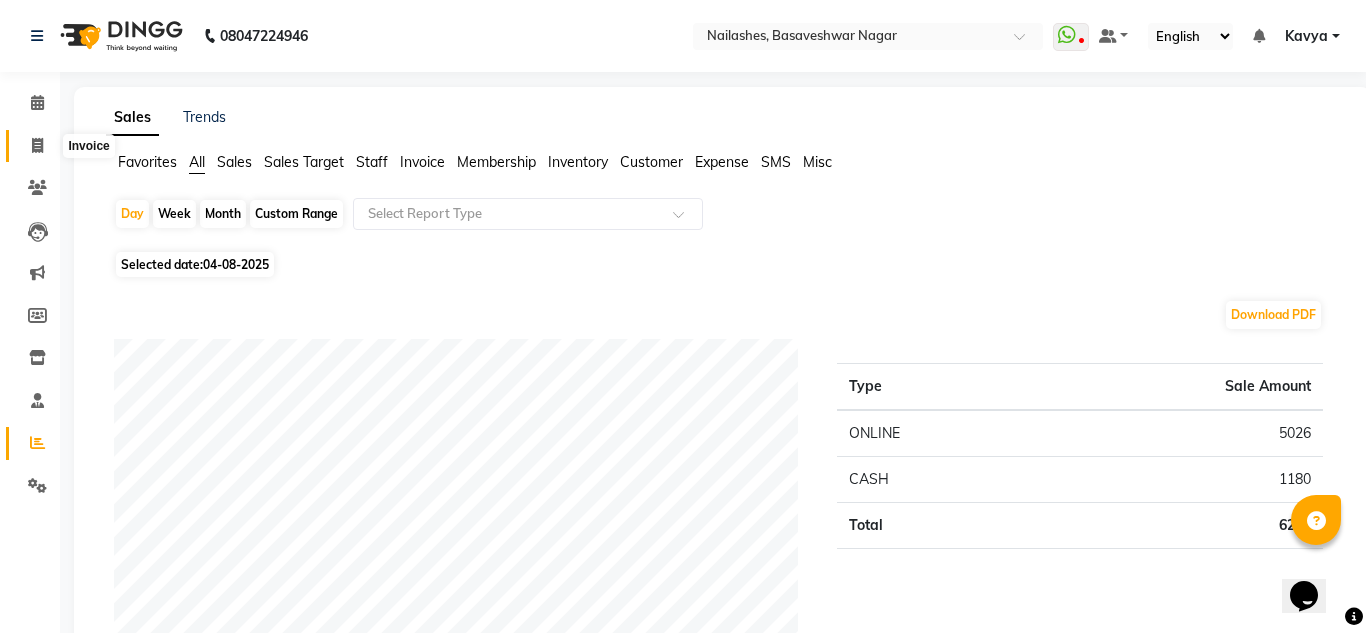 select on "7686" 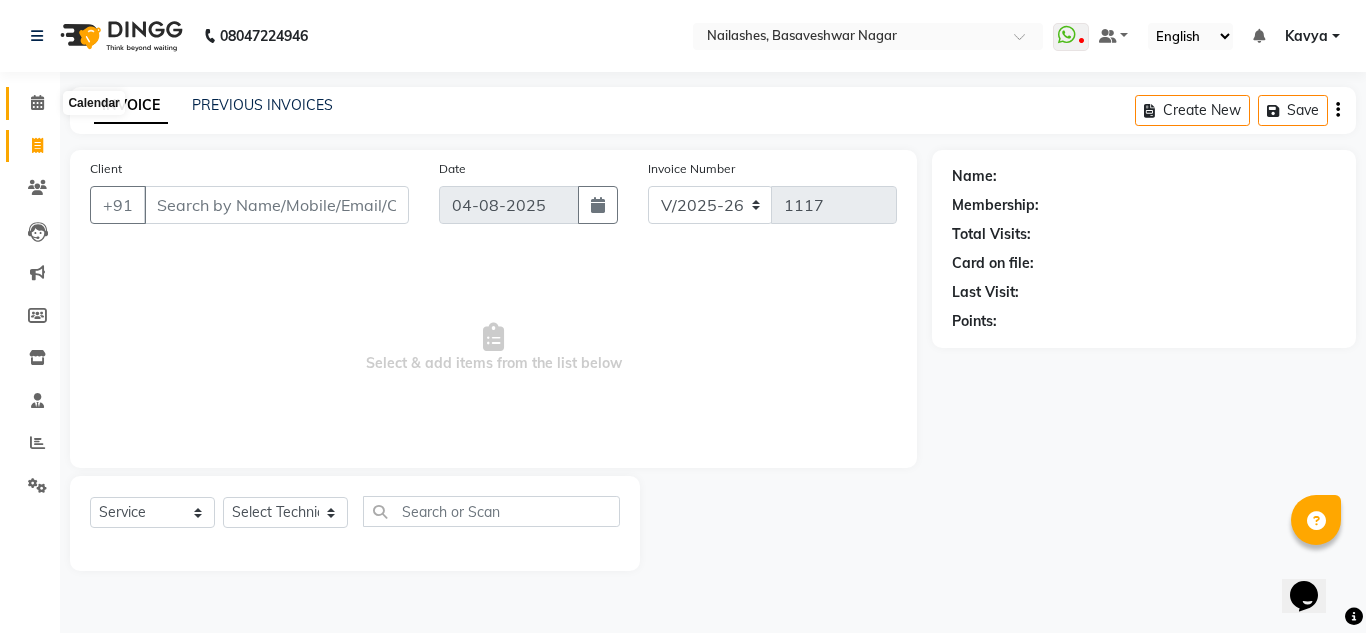 click 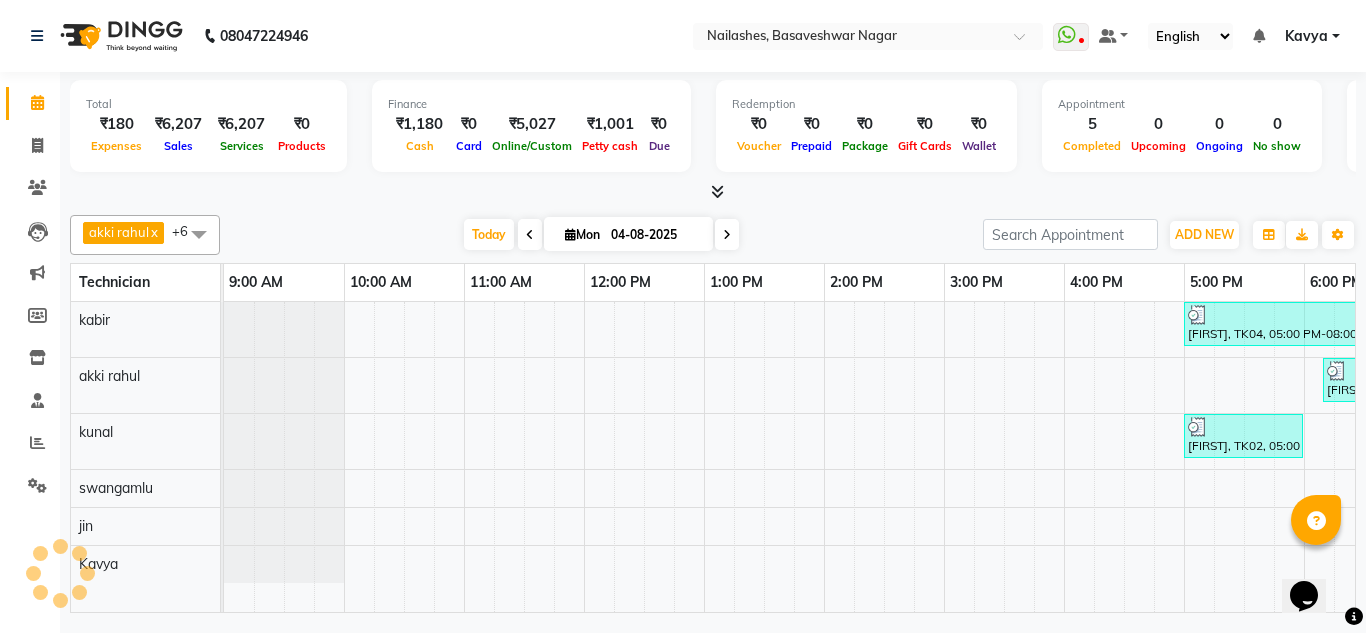 scroll, scrollTop: 0, scrollLeft: 0, axis: both 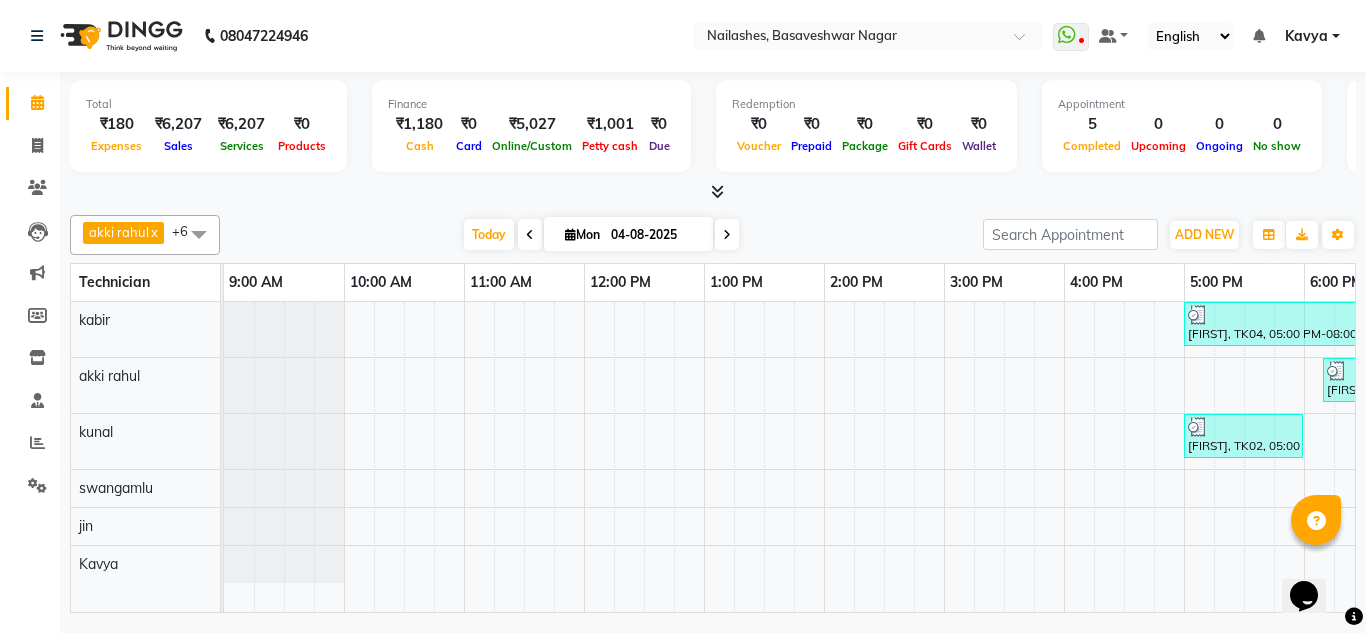 select on "7686" 